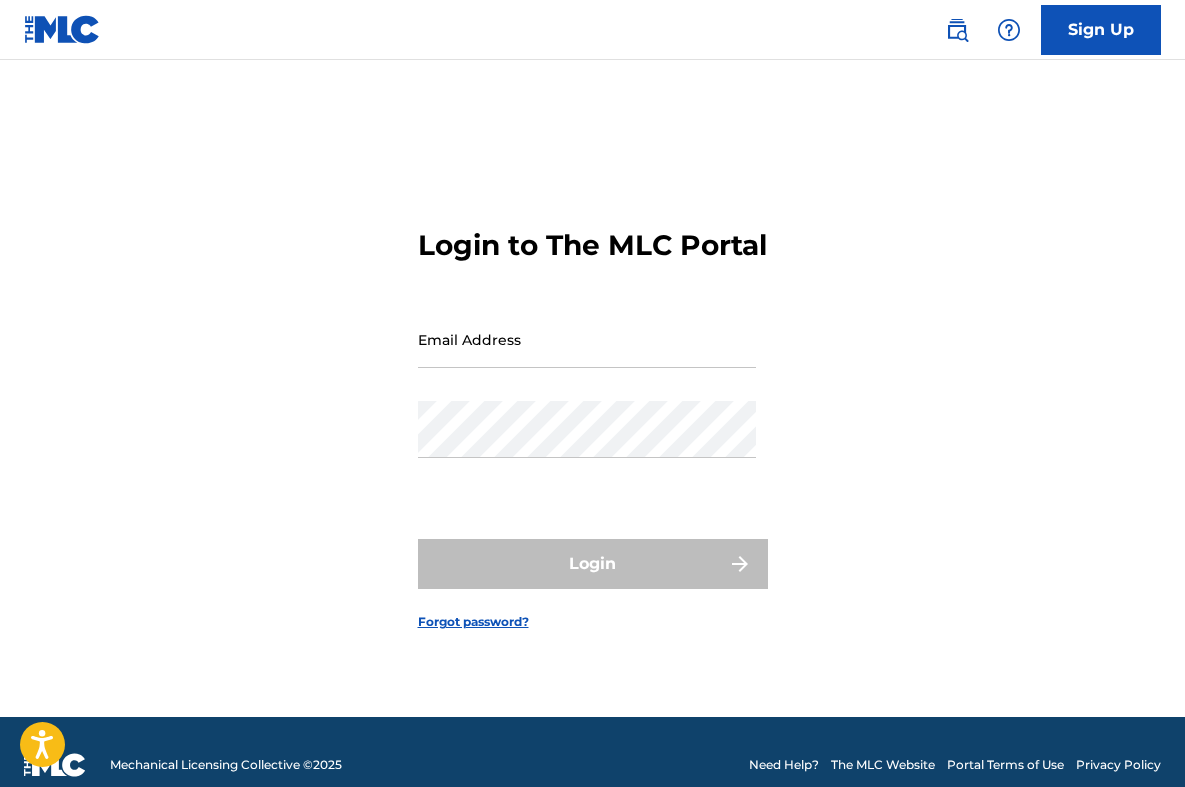 scroll, scrollTop: 0, scrollLeft: 0, axis: both 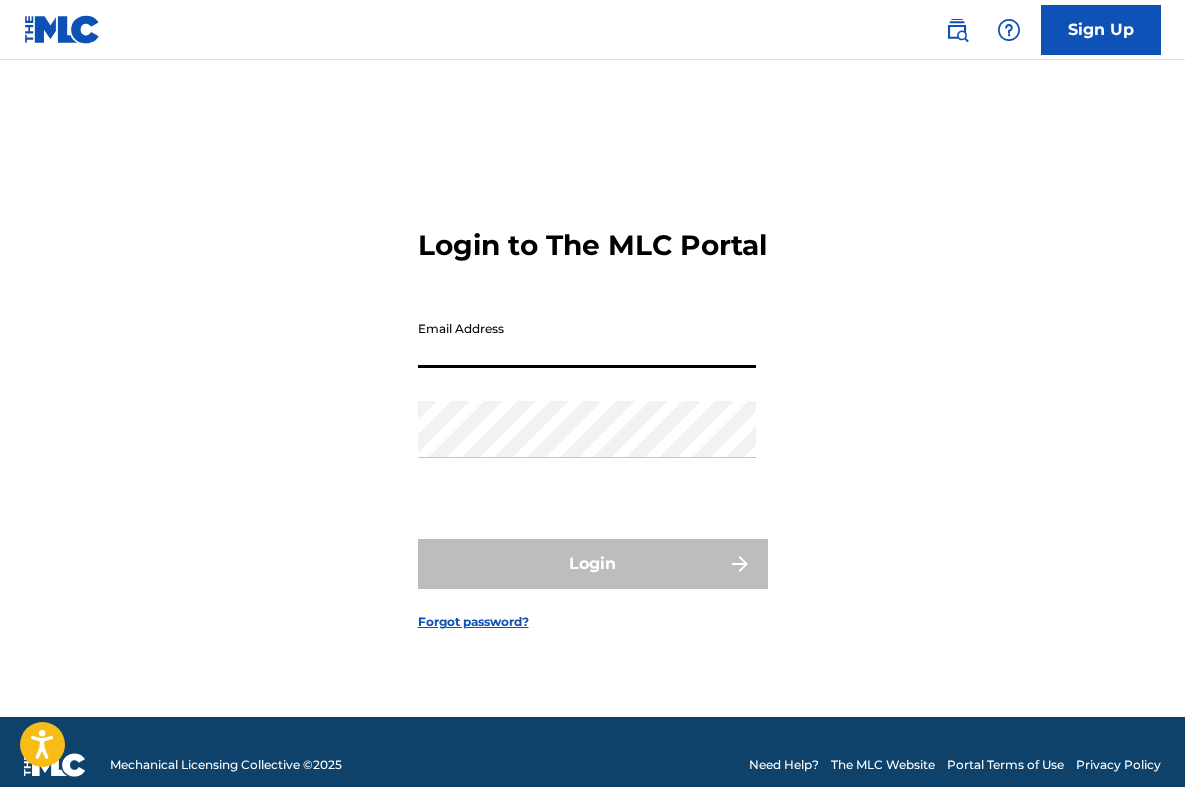 click on "Email Address" at bounding box center [587, 339] 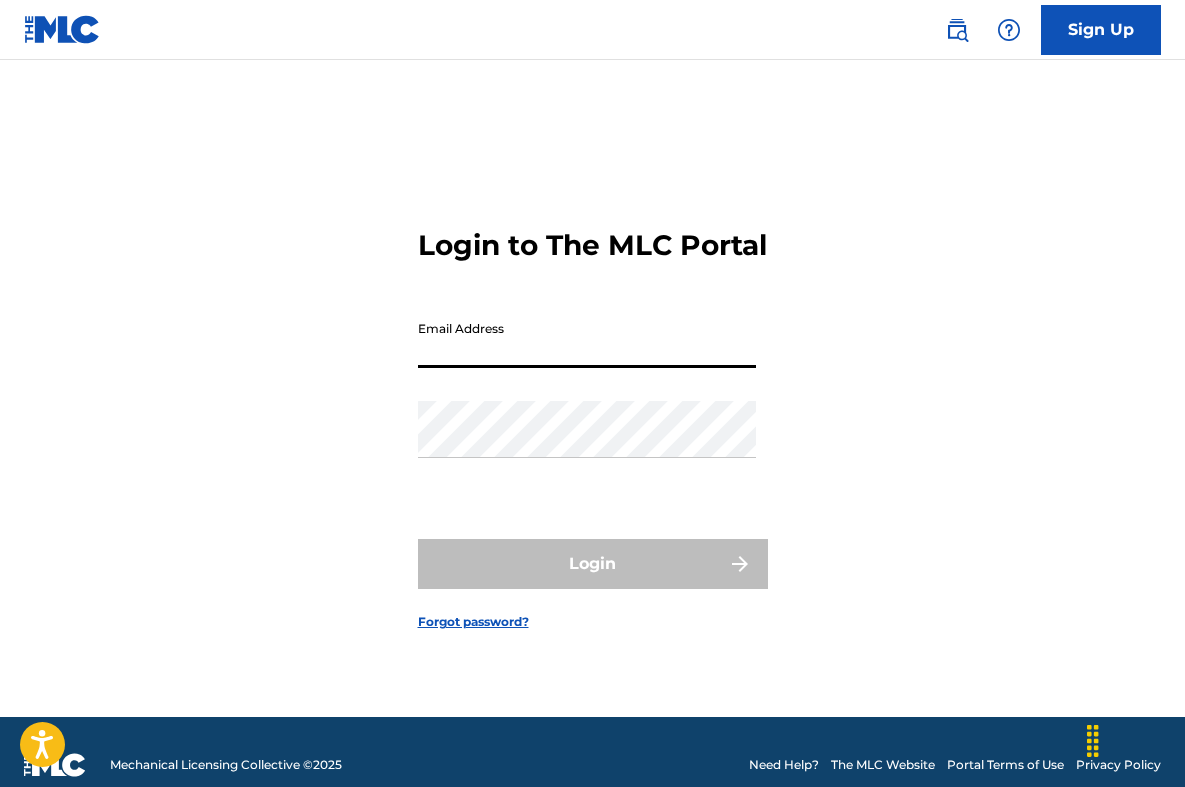 type on "[EMAIL]" 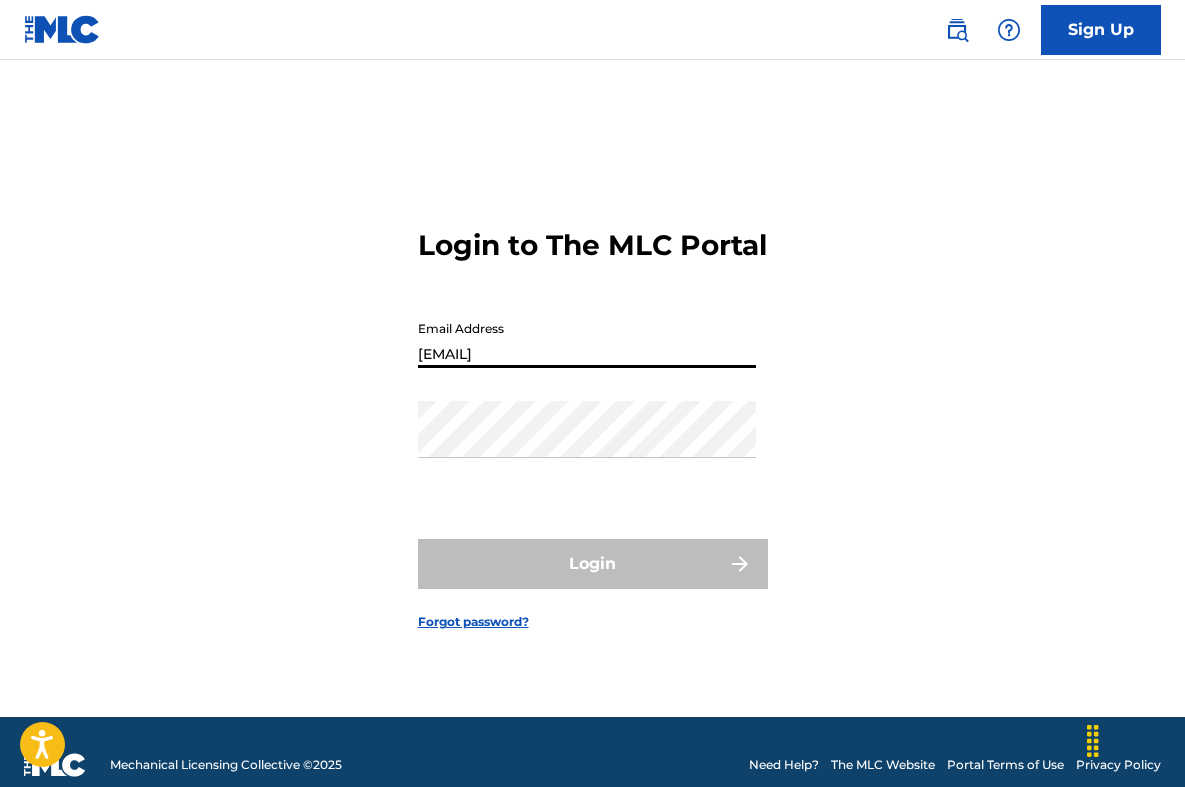 click on "Login" at bounding box center [593, 564] 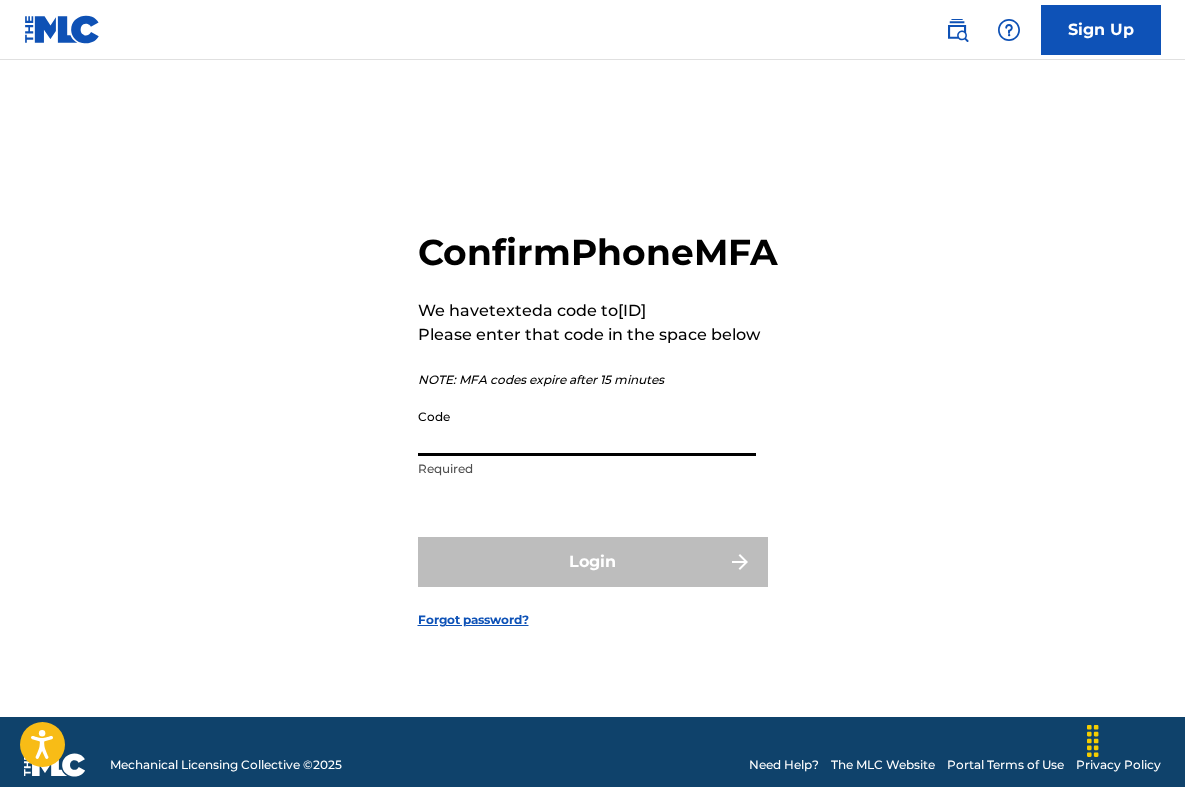 click on "Code" at bounding box center (587, 427) 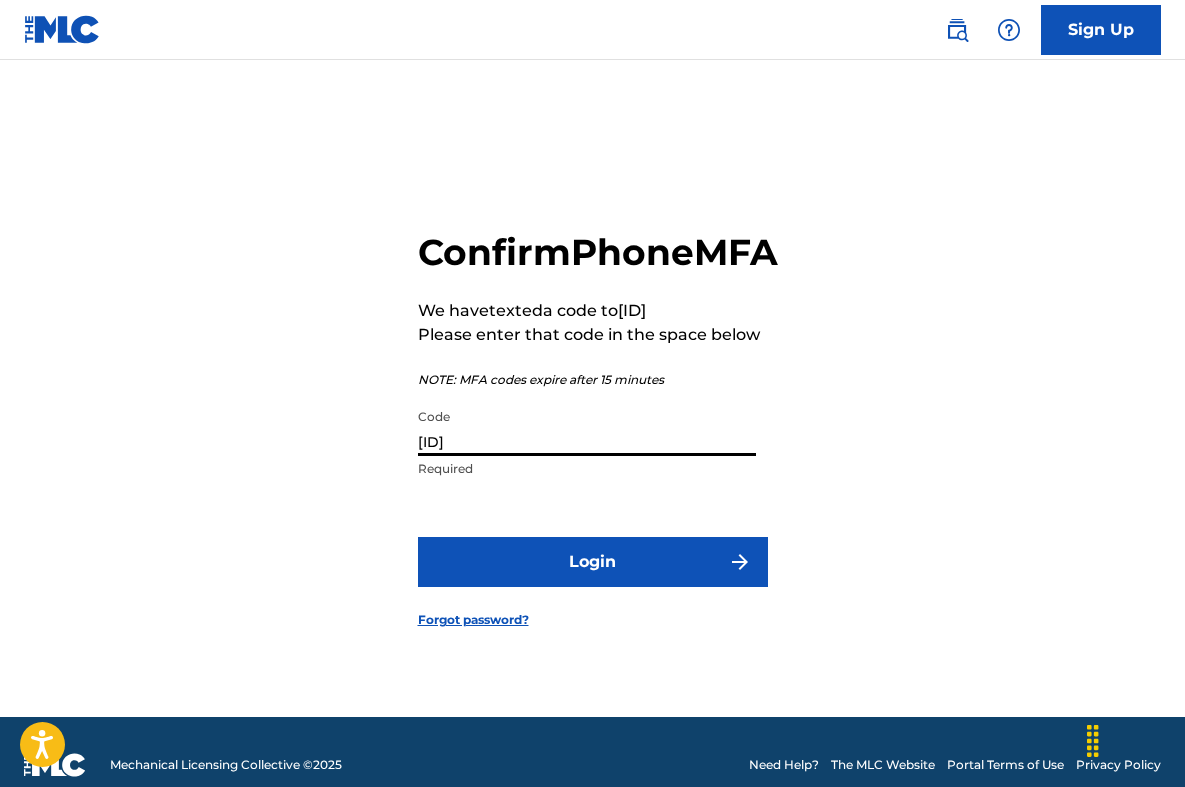 type on "[ID]" 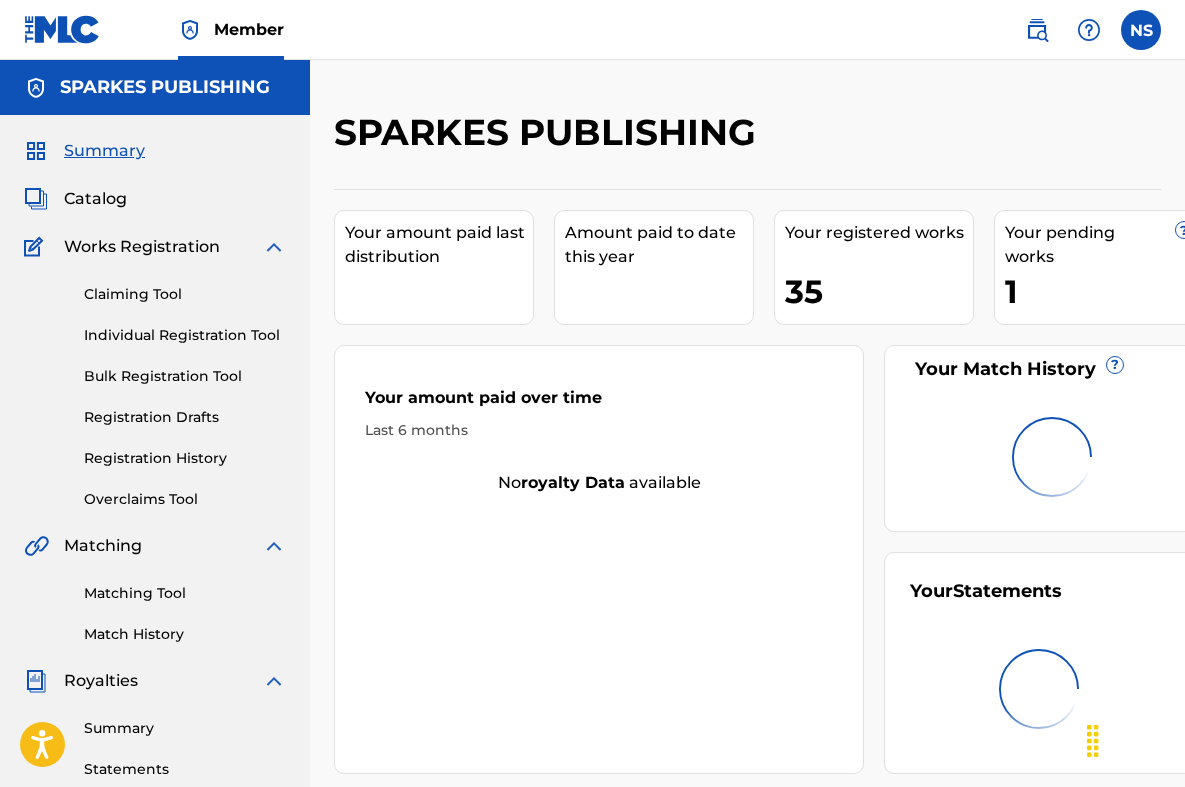 scroll, scrollTop: 0, scrollLeft: 0, axis: both 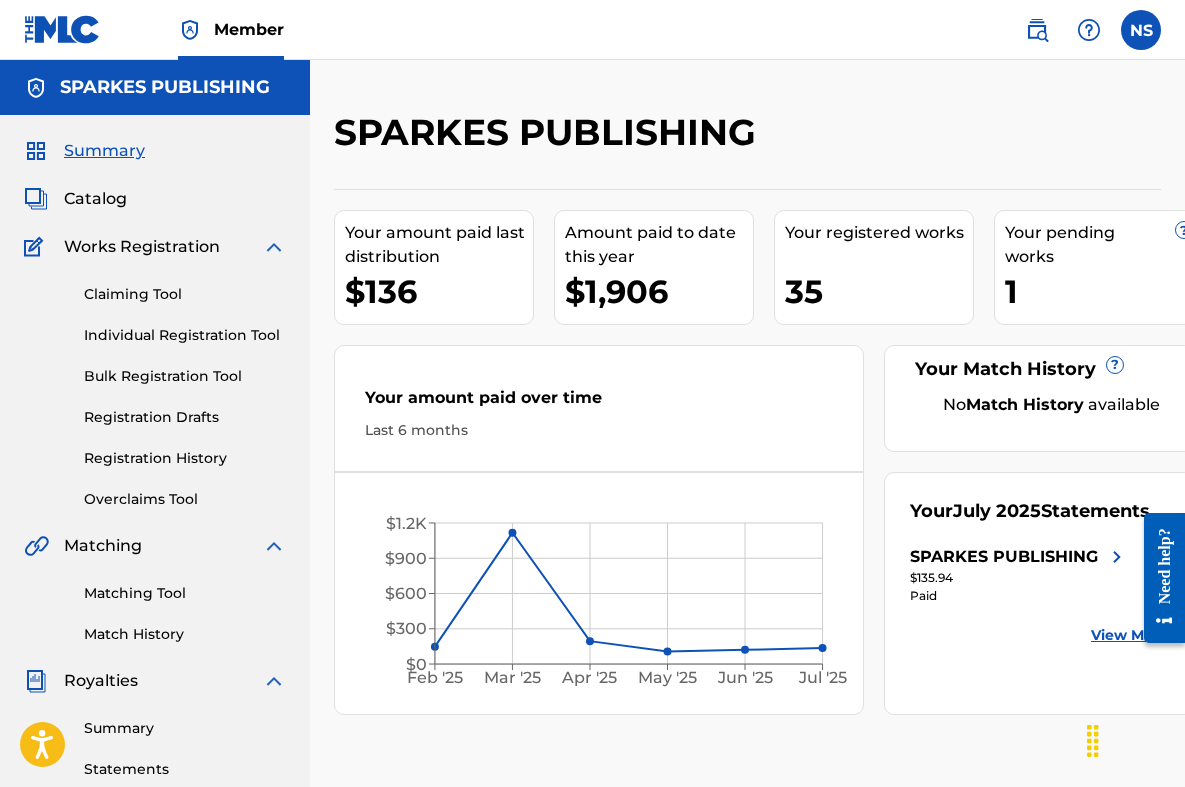 click on "Claiming Tool" at bounding box center [185, 294] 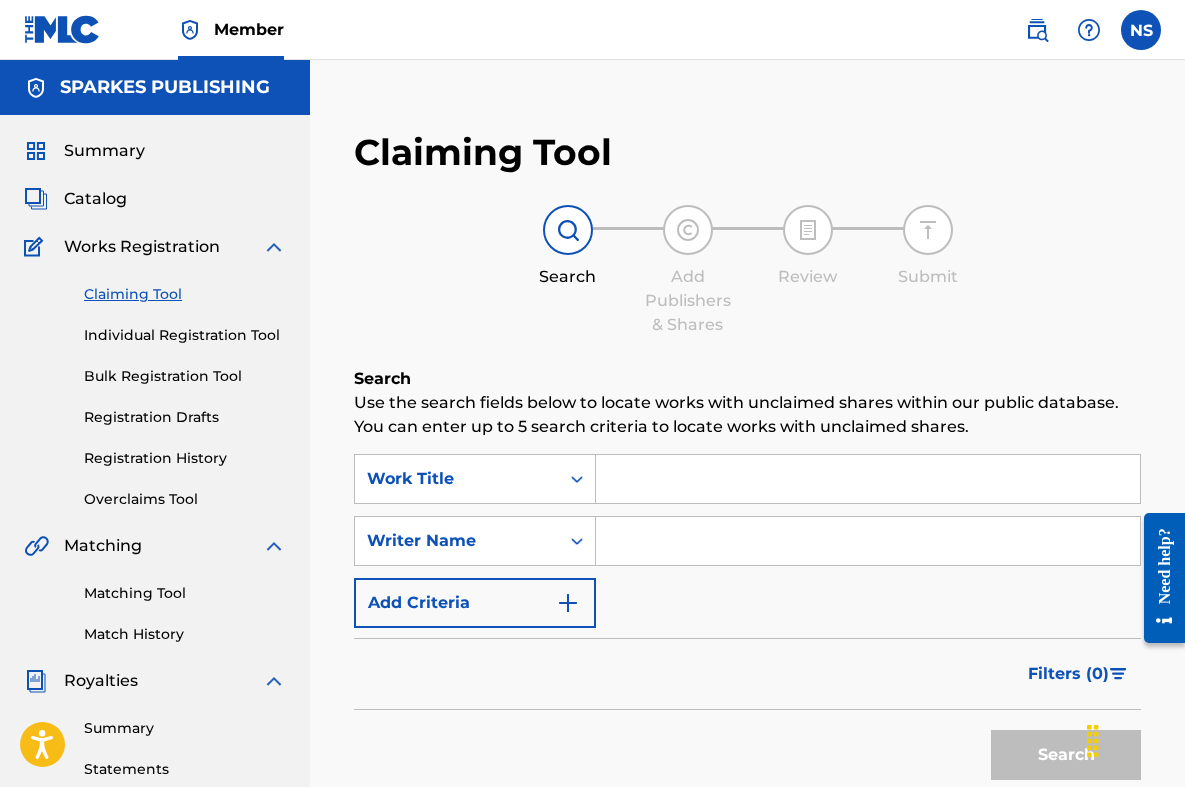 click at bounding box center [868, 479] 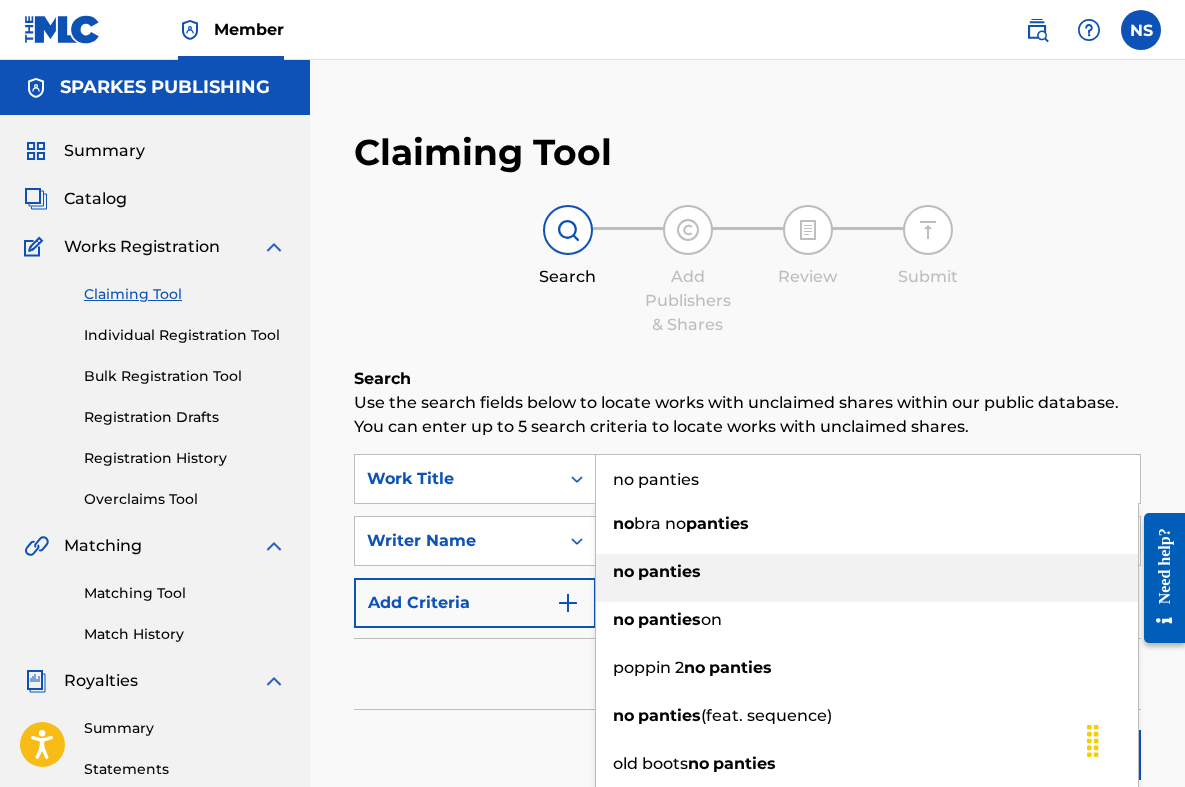type on "no panties" 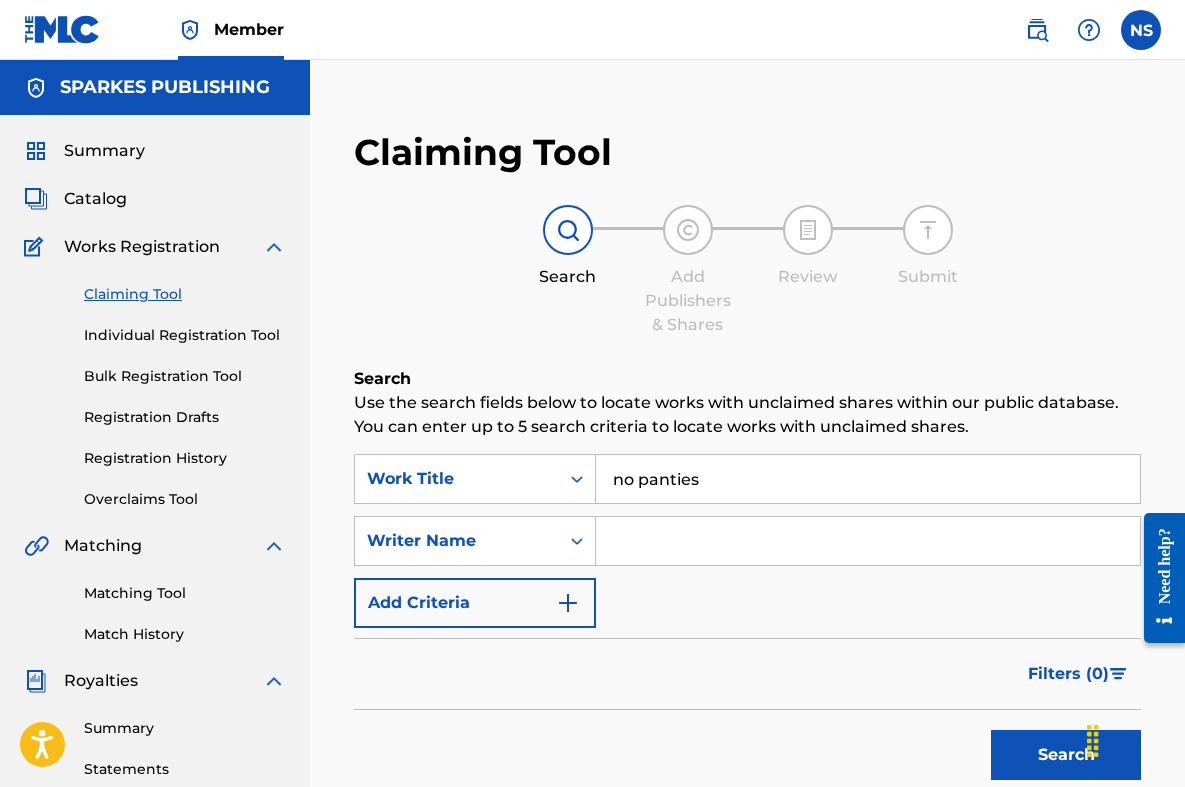 click on "Search" at bounding box center [1066, 755] 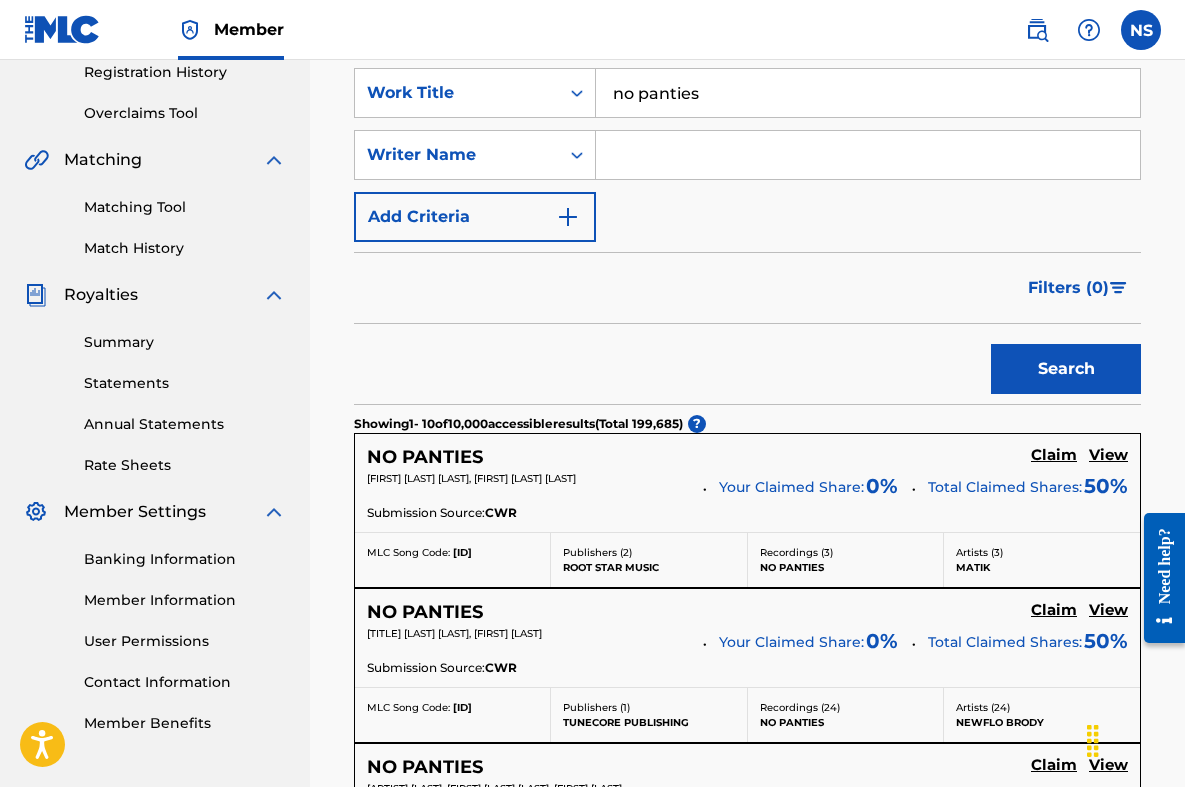 scroll, scrollTop: 400, scrollLeft: 0, axis: vertical 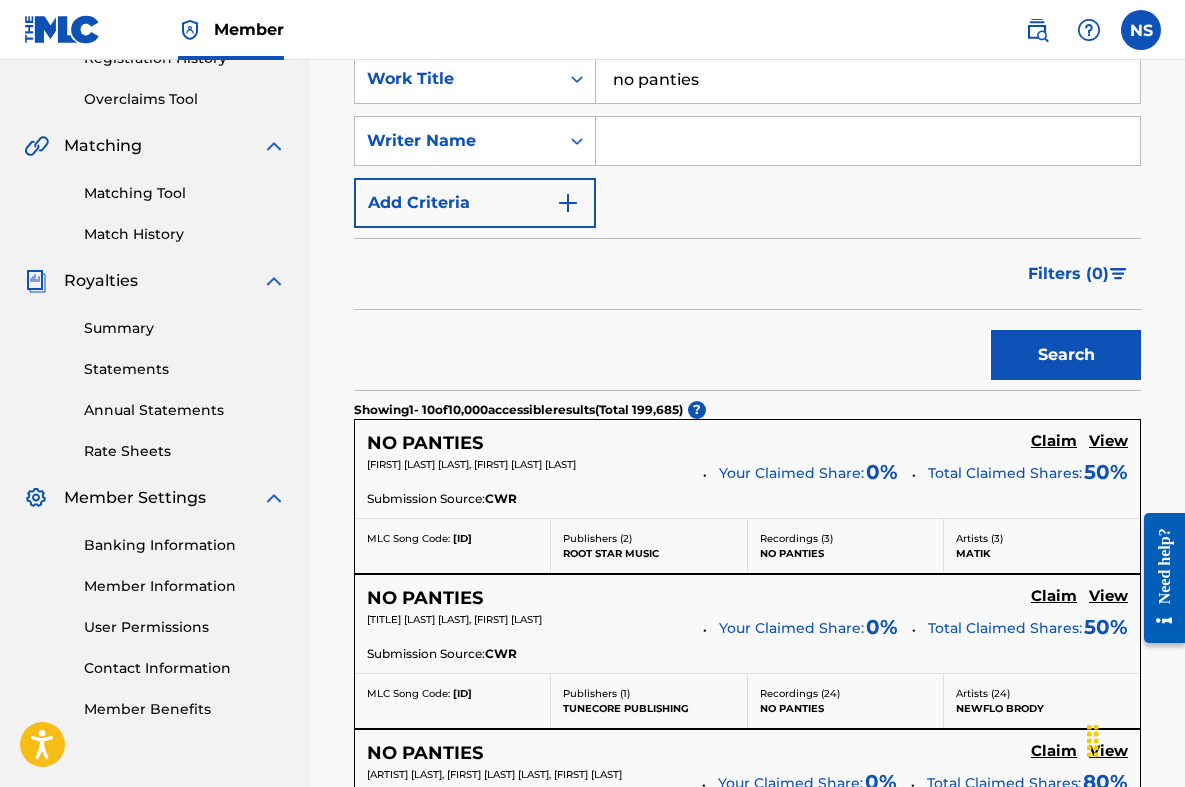 click on "View" at bounding box center [1108, 441] 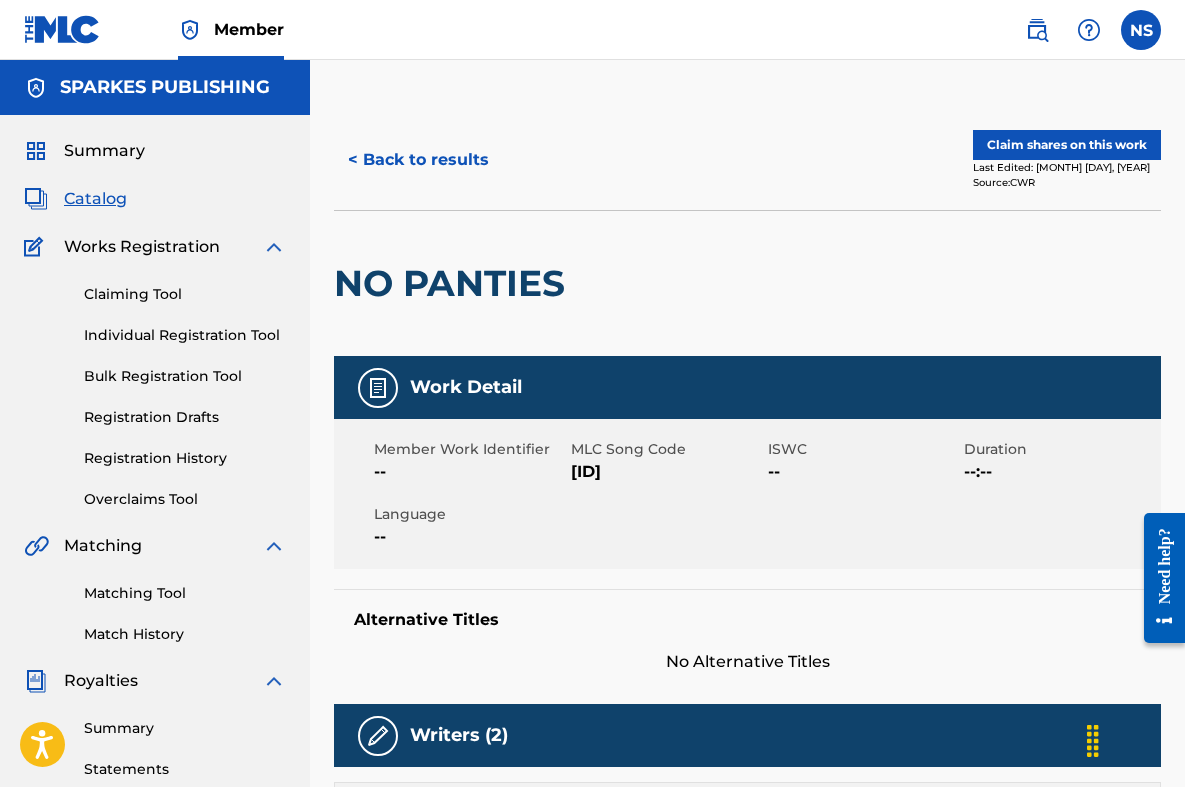 scroll, scrollTop: 0, scrollLeft: 0, axis: both 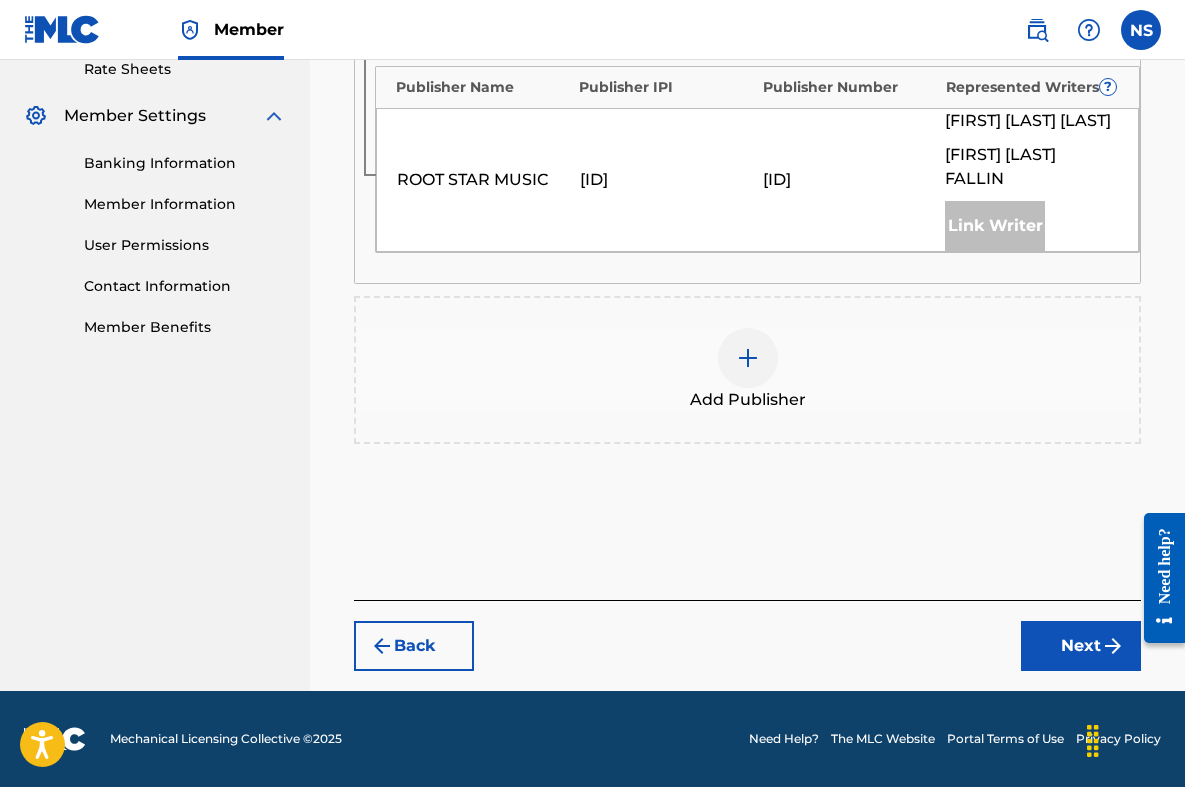 click at bounding box center (748, 358) 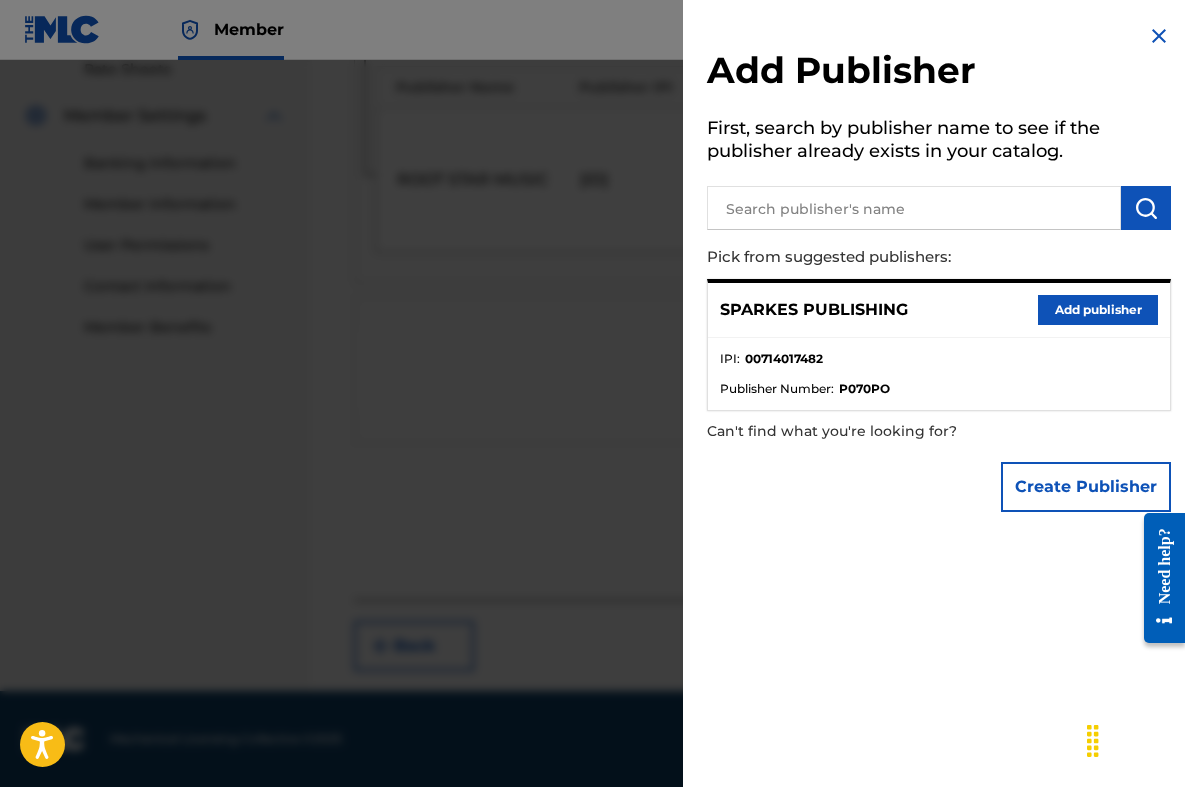 click on "SPARKES PUBLISHING" at bounding box center (814, 310) 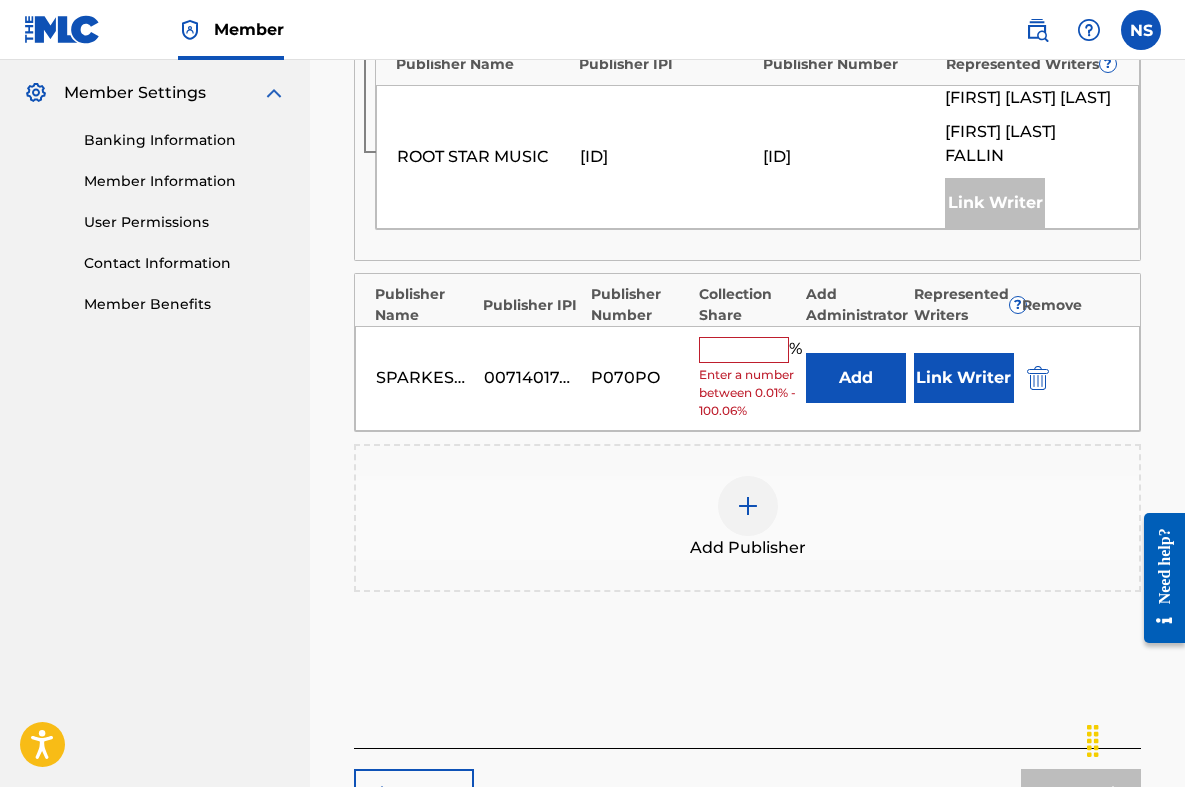 click at bounding box center [744, 350] 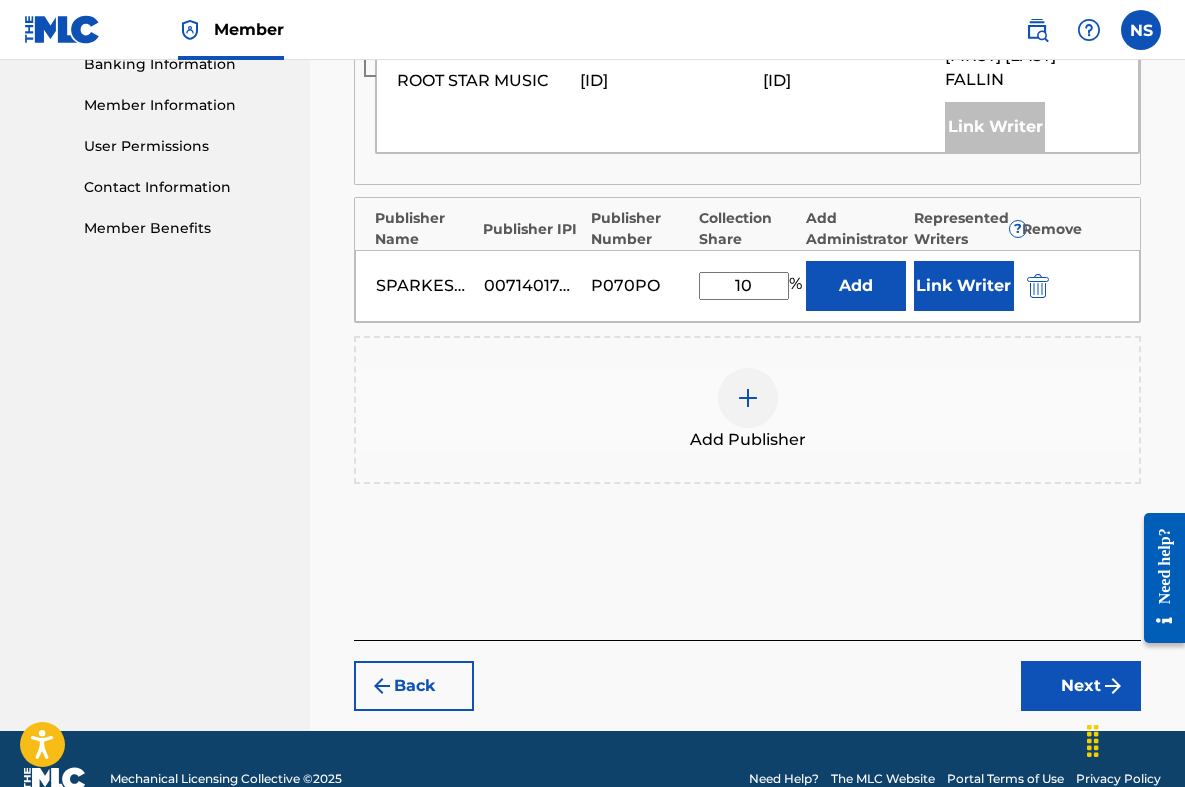 scroll, scrollTop: 881, scrollLeft: 0, axis: vertical 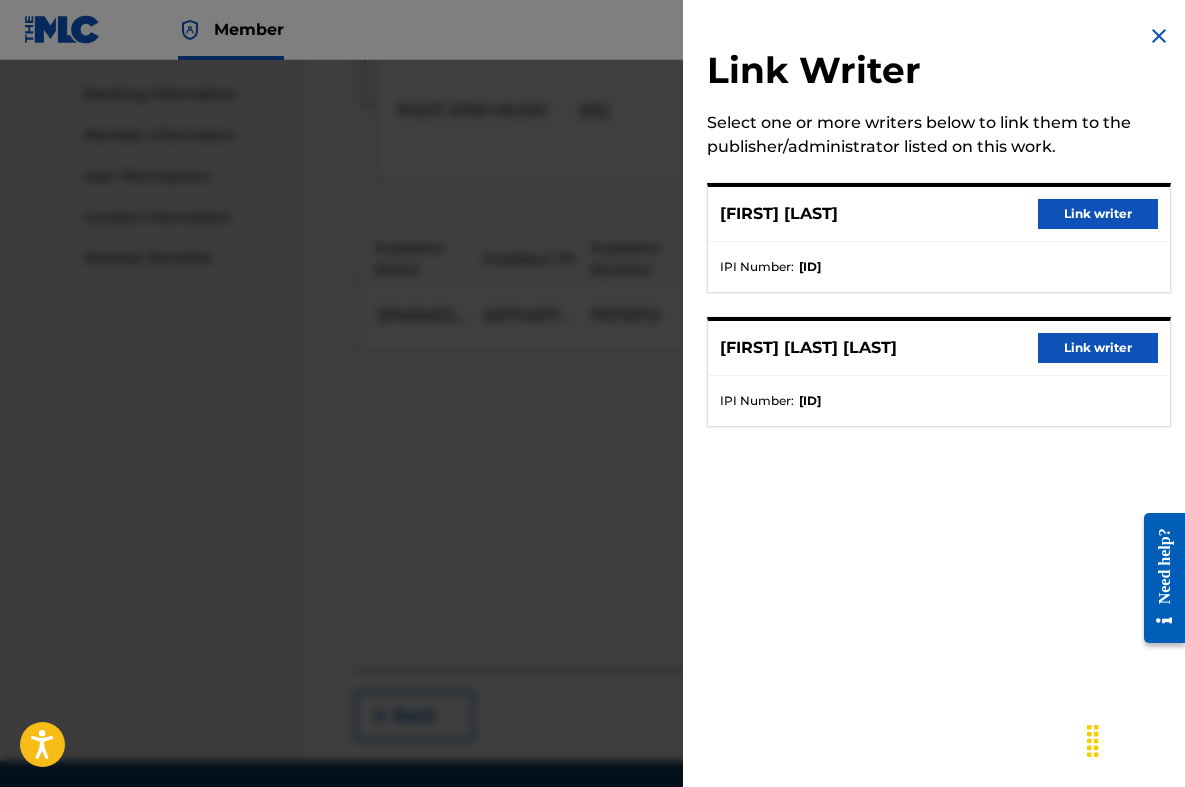 click at bounding box center (1159, 36) 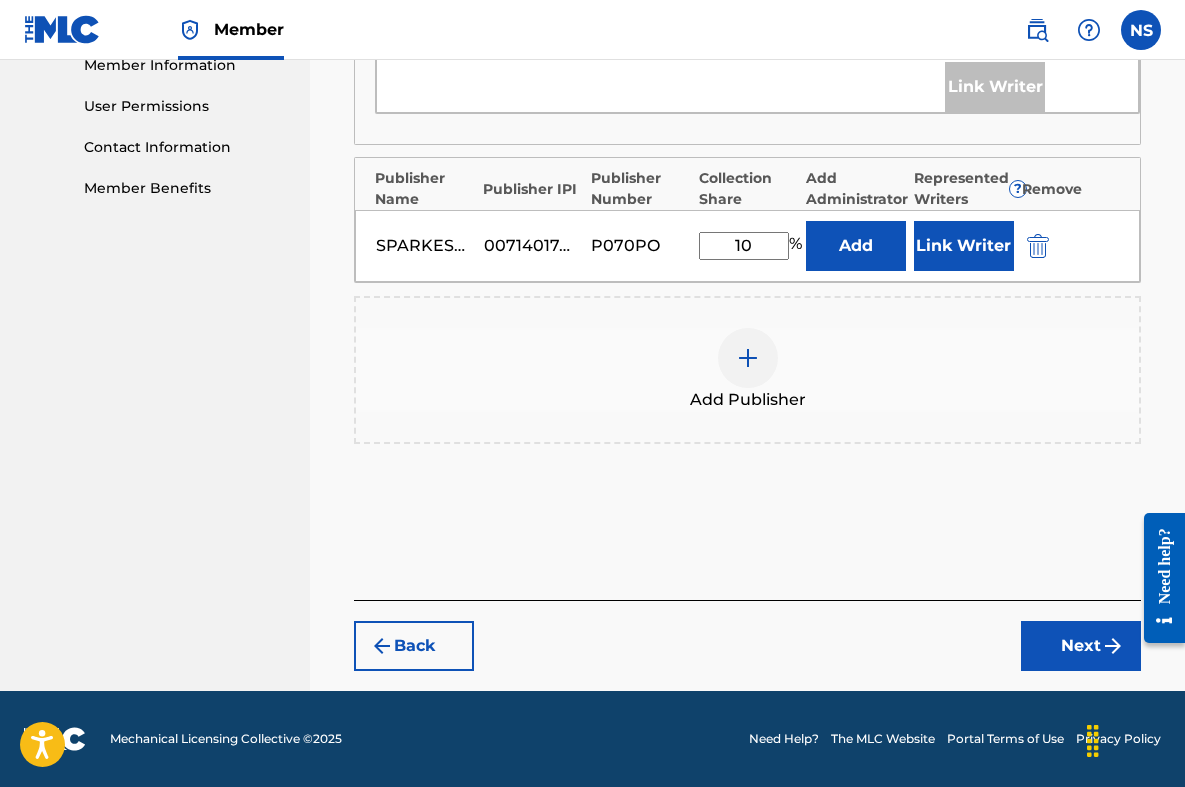 click on "Next" at bounding box center [1081, 646] 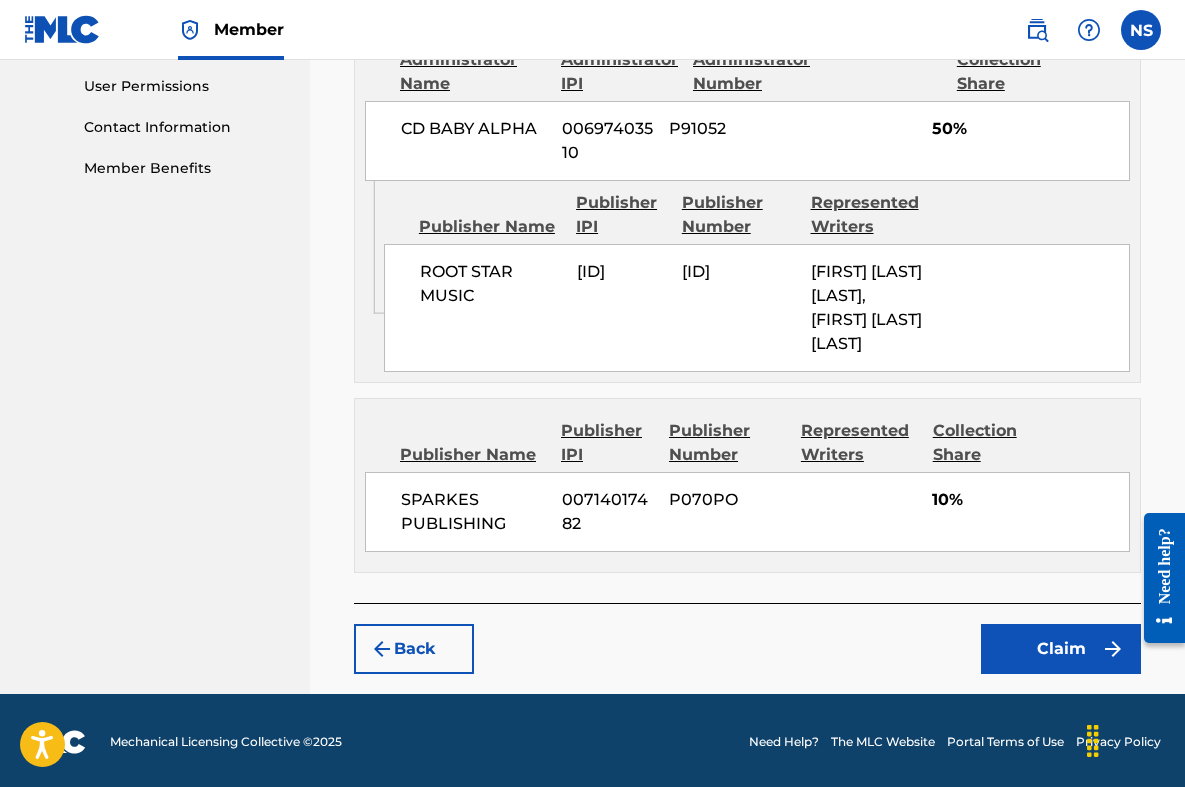 scroll, scrollTop: 940, scrollLeft: 0, axis: vertical 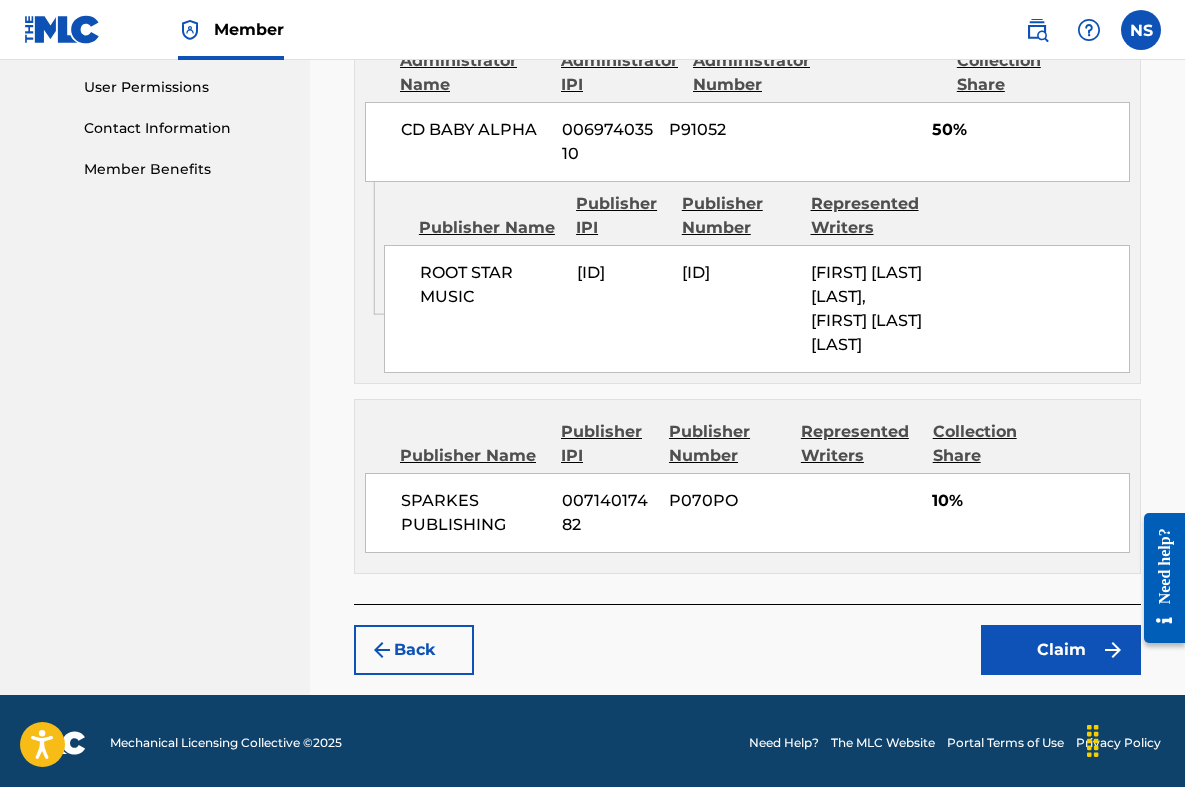 click on "Claim" at bounding box center (1061, 650) 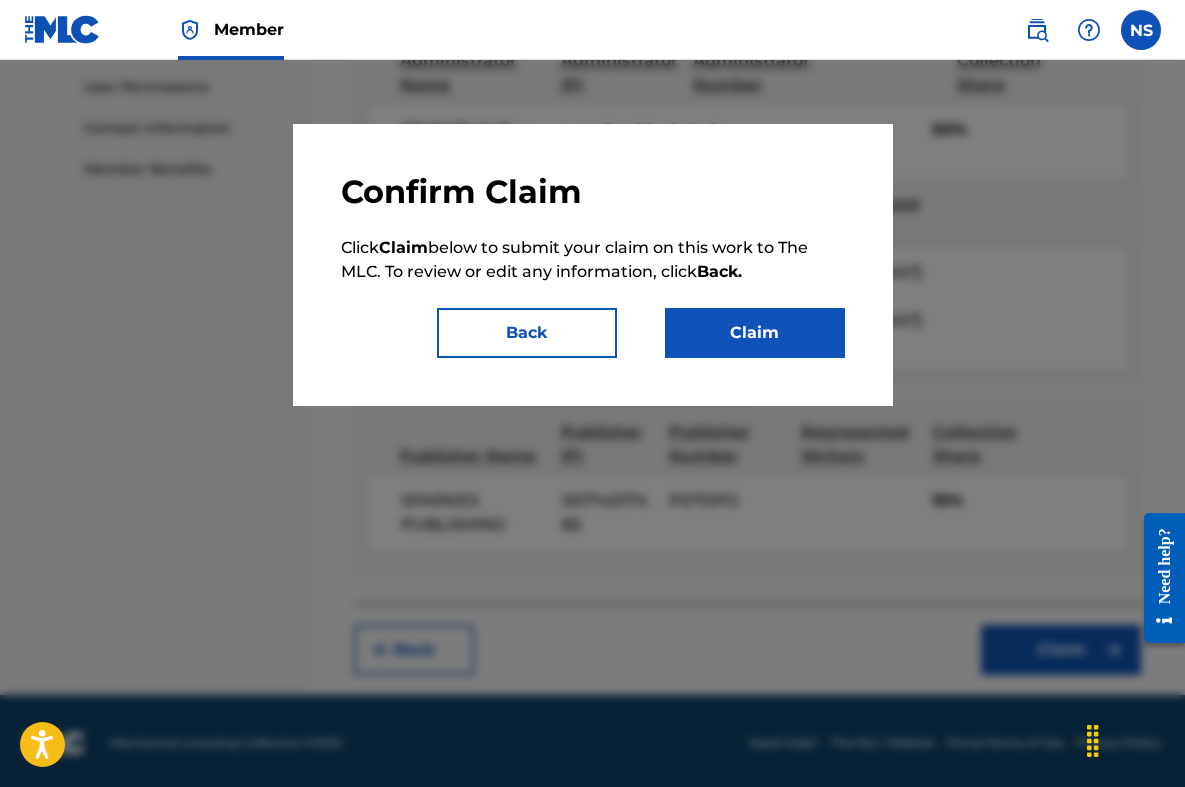 click on "Claim" at bounding box center (755, 333) 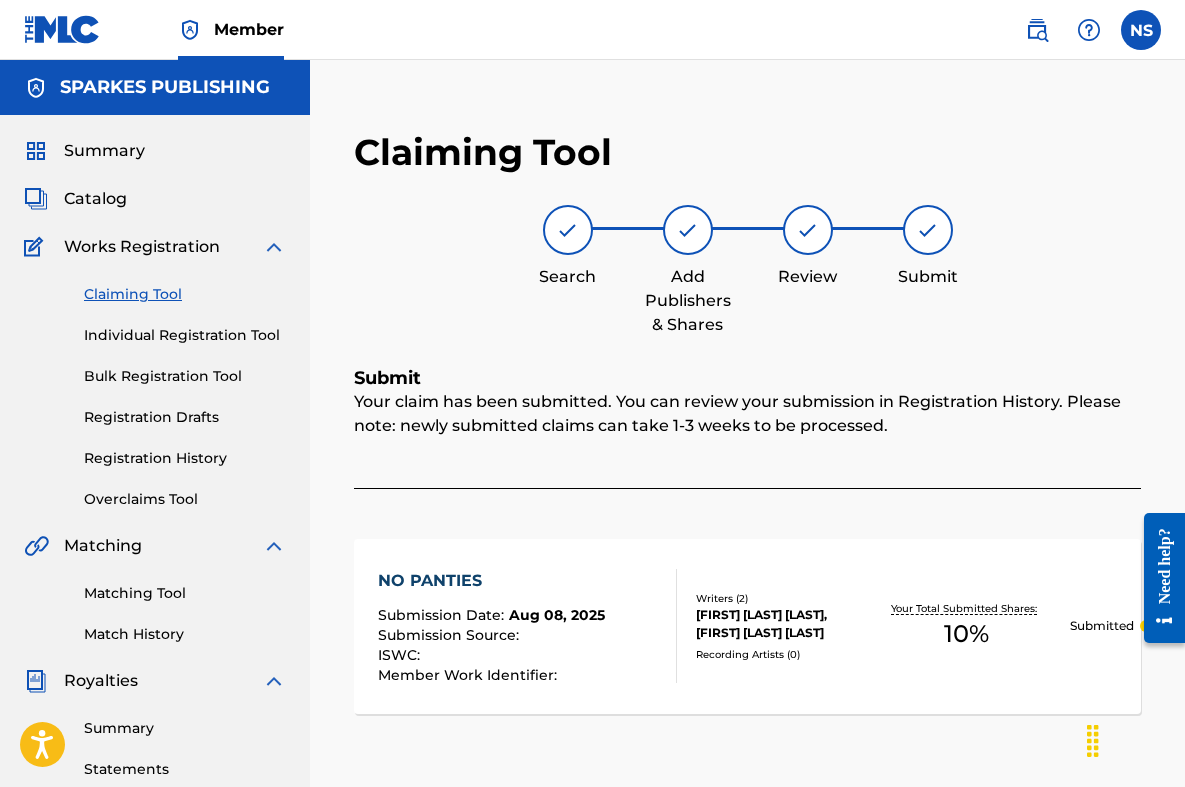 scroll, scrollTop: 0, scrollLeft: 0, axis: both 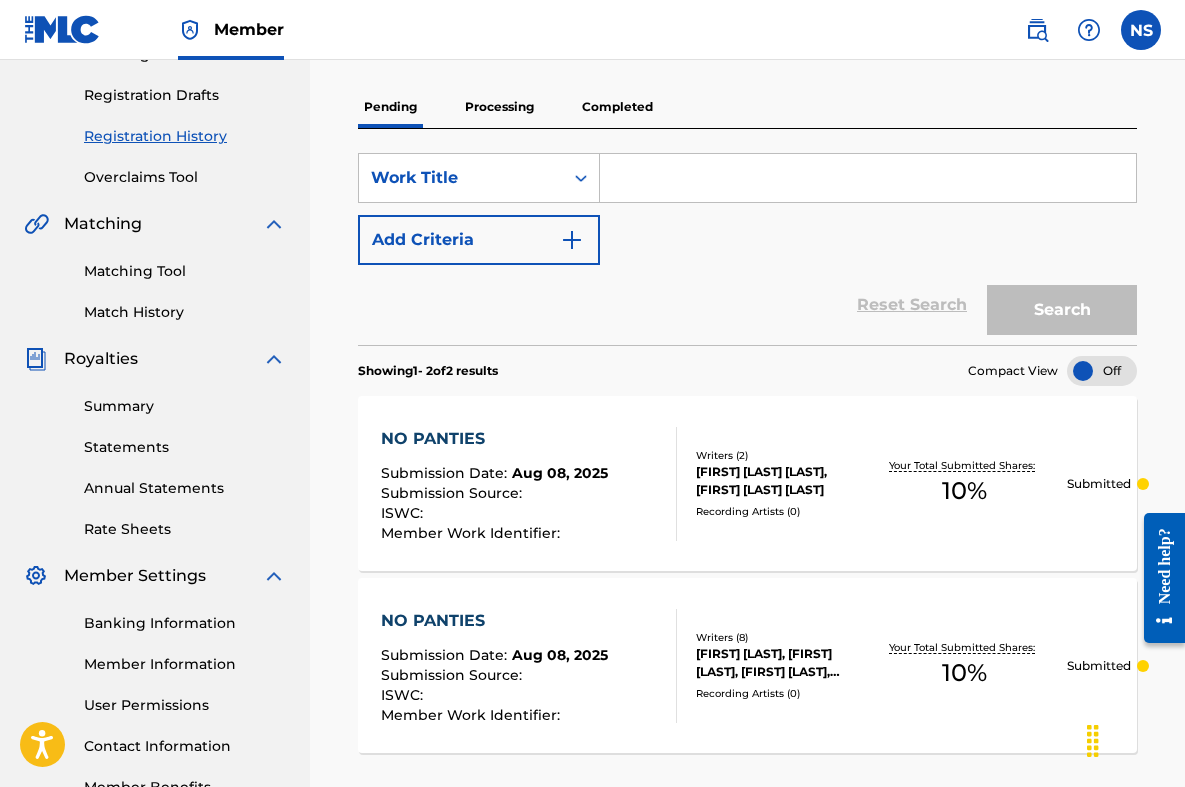 click on "NO PANTIES Submission Date : [DATE] Submission Source : ISWC : Member Work Identifier :" at bounding box center (529, 484) 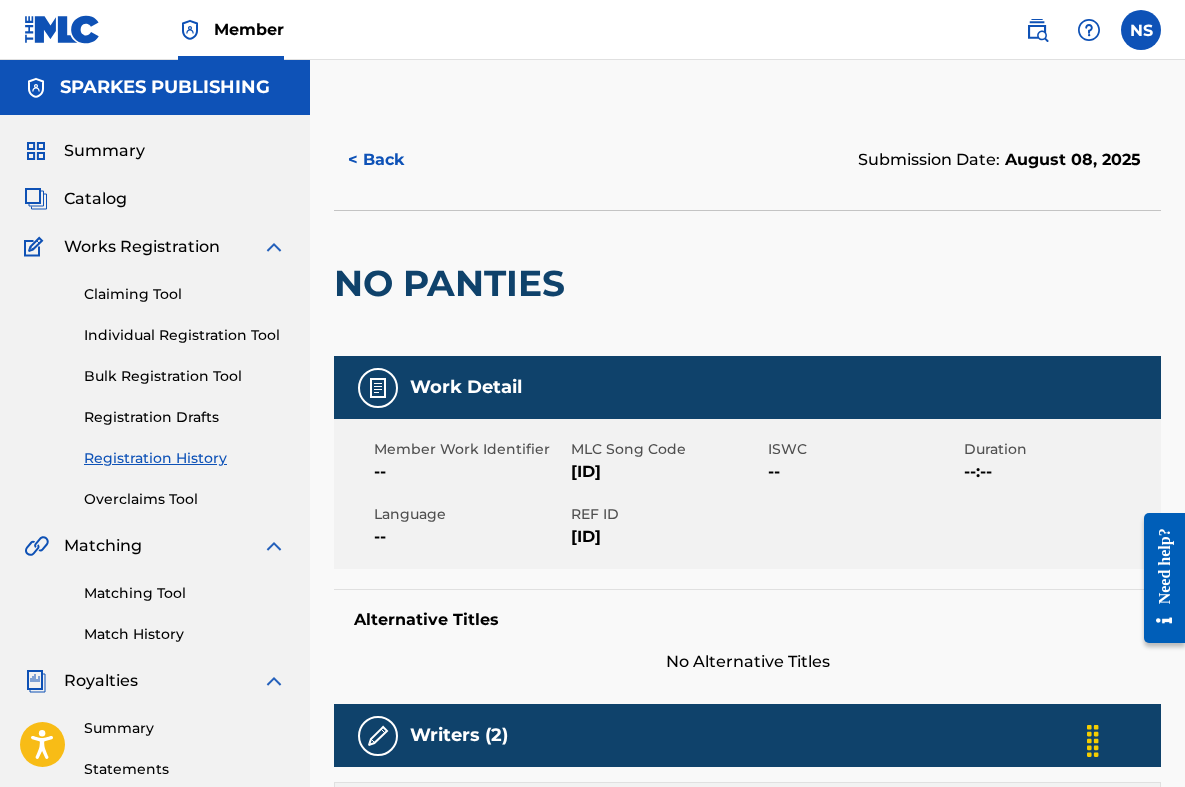 scroll, scrollTop: 0, scrollLeft: 0, axis: both 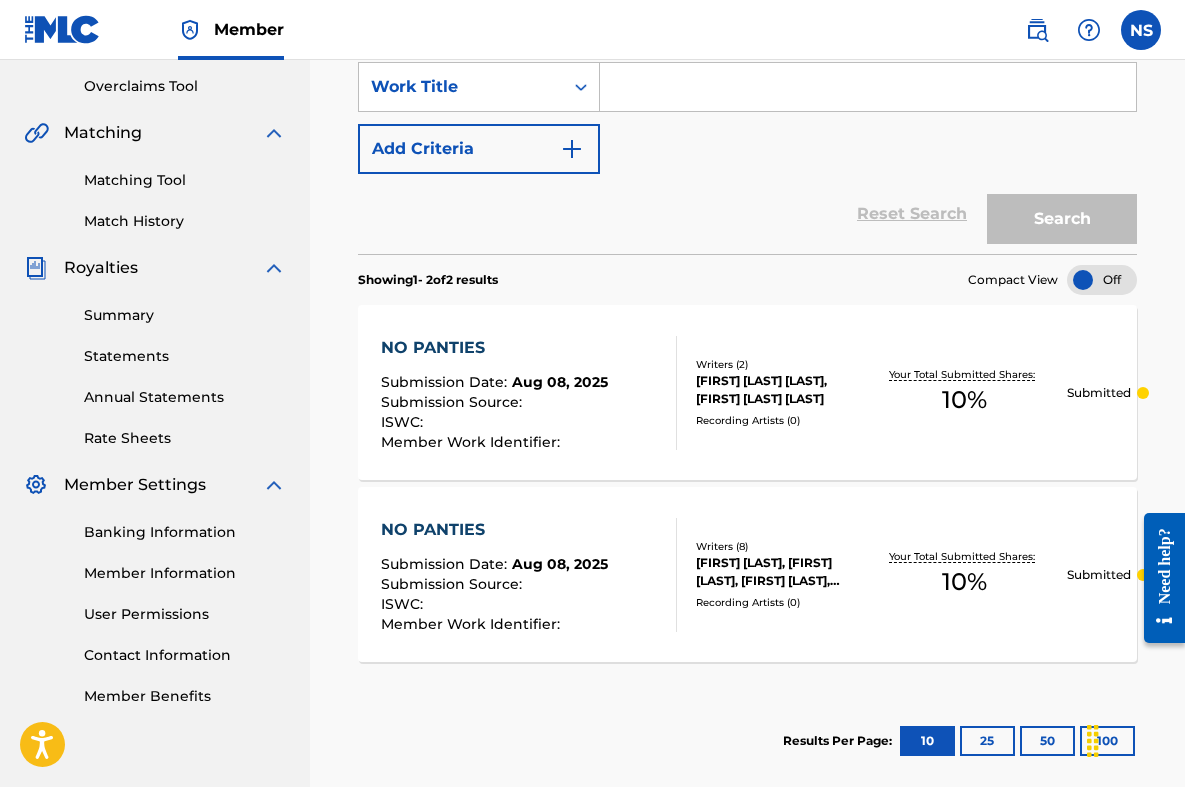 click on "Submitted" at bounding box center [1099, 393] 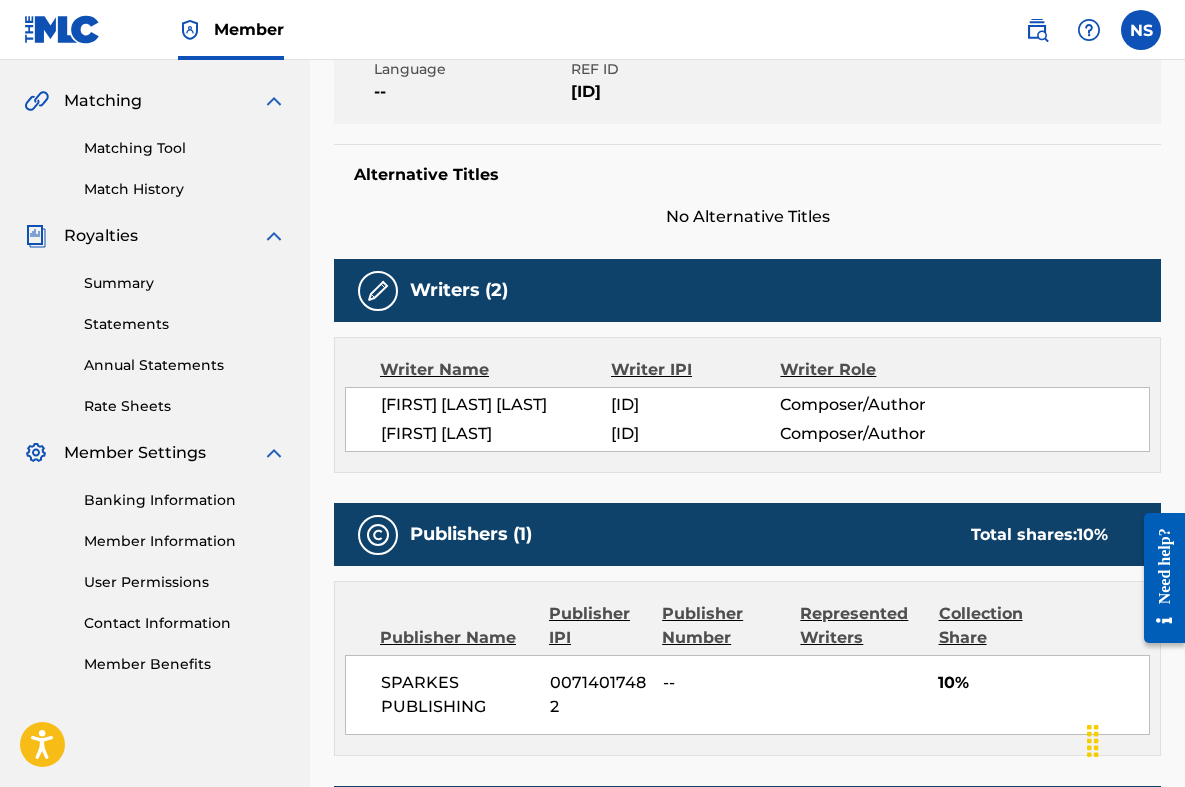 scroll, scrollTop: 251, scrollLeft: 0, axis: vertical 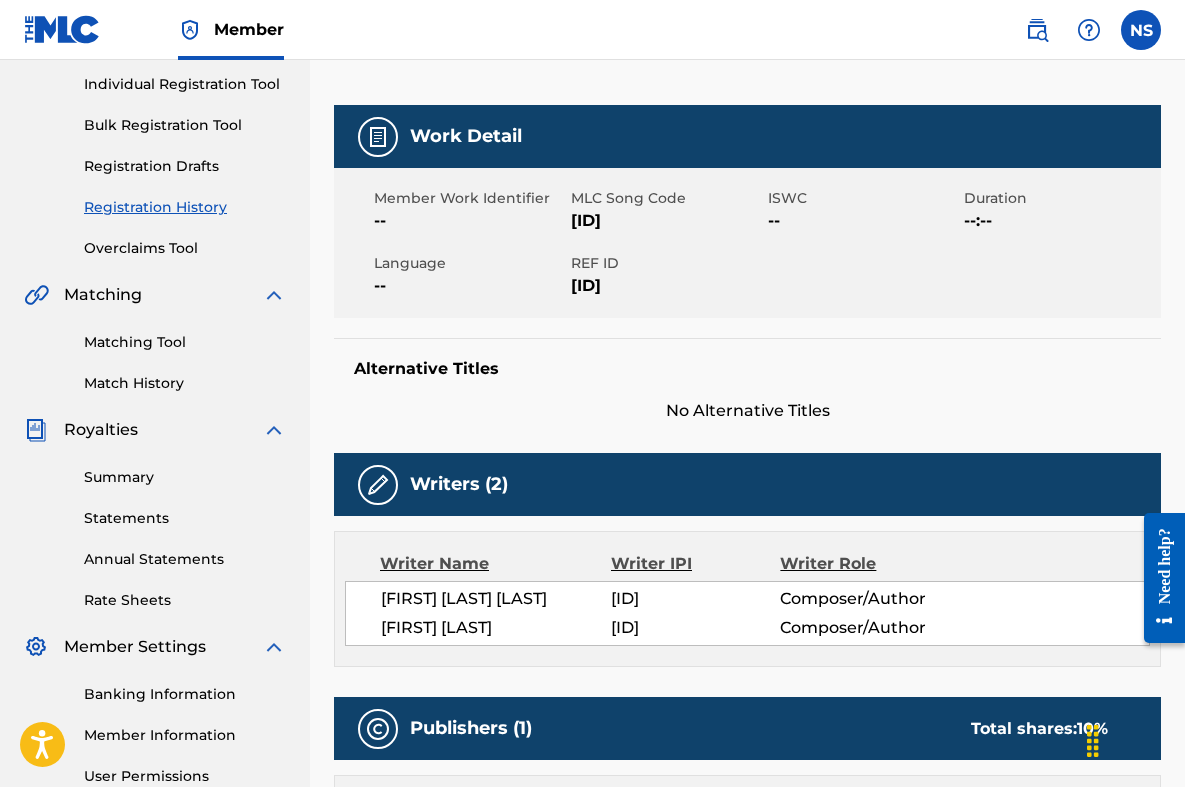 click on "Overclaims Tool" at bounding box center [185, 248] 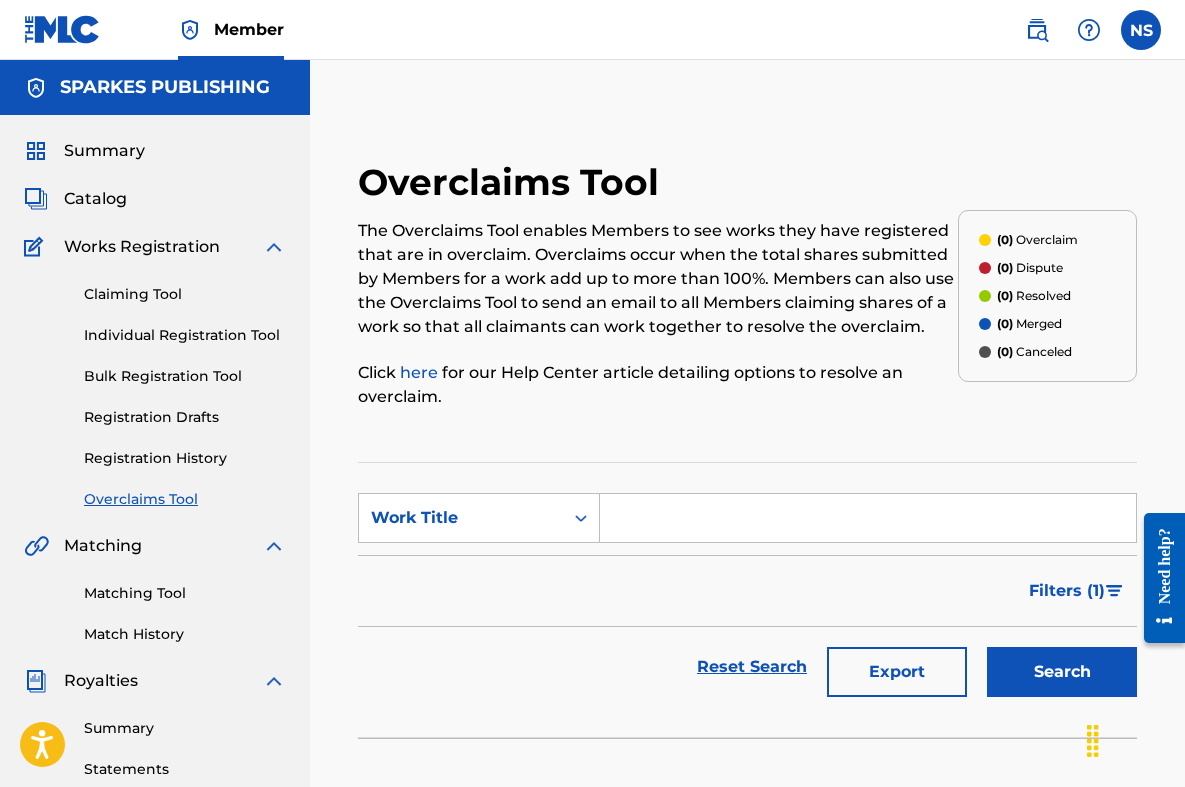 scroll, scrollTop: 0, scrollLeft: 0, axis: both 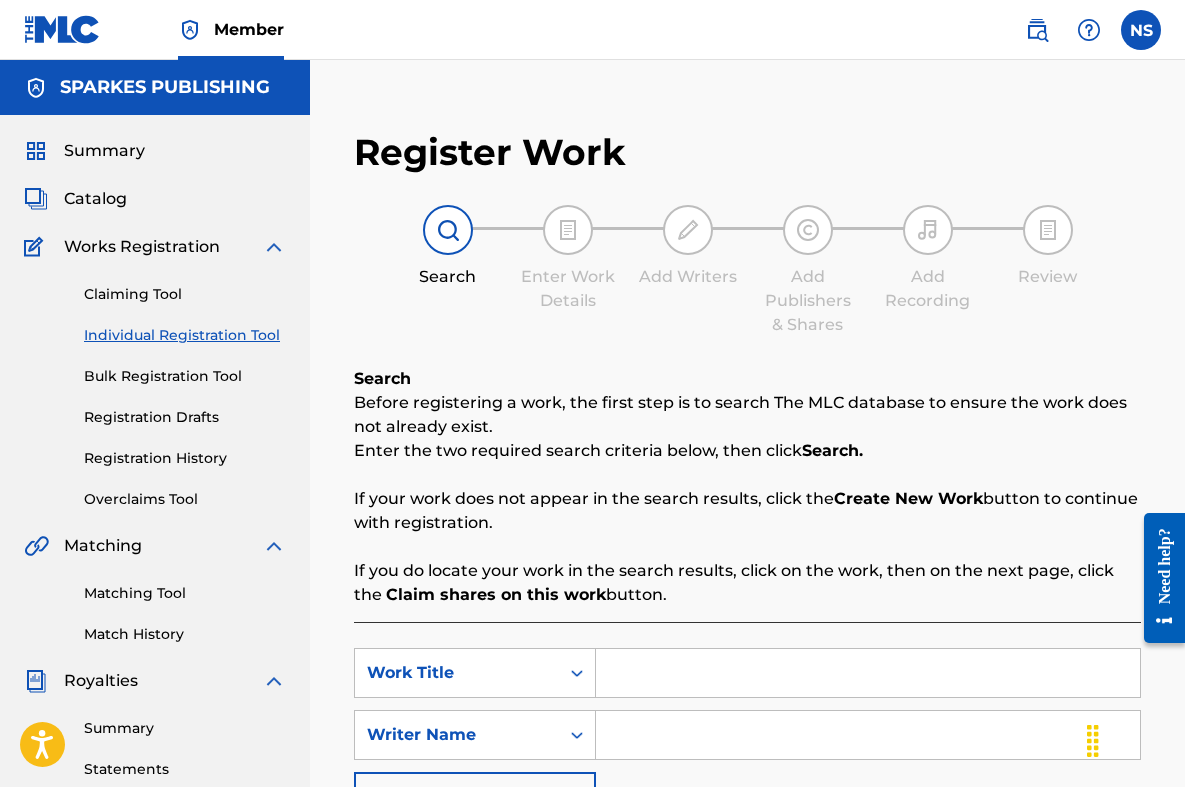 click on "Claiming Tool" at bounding box center [185, 294] 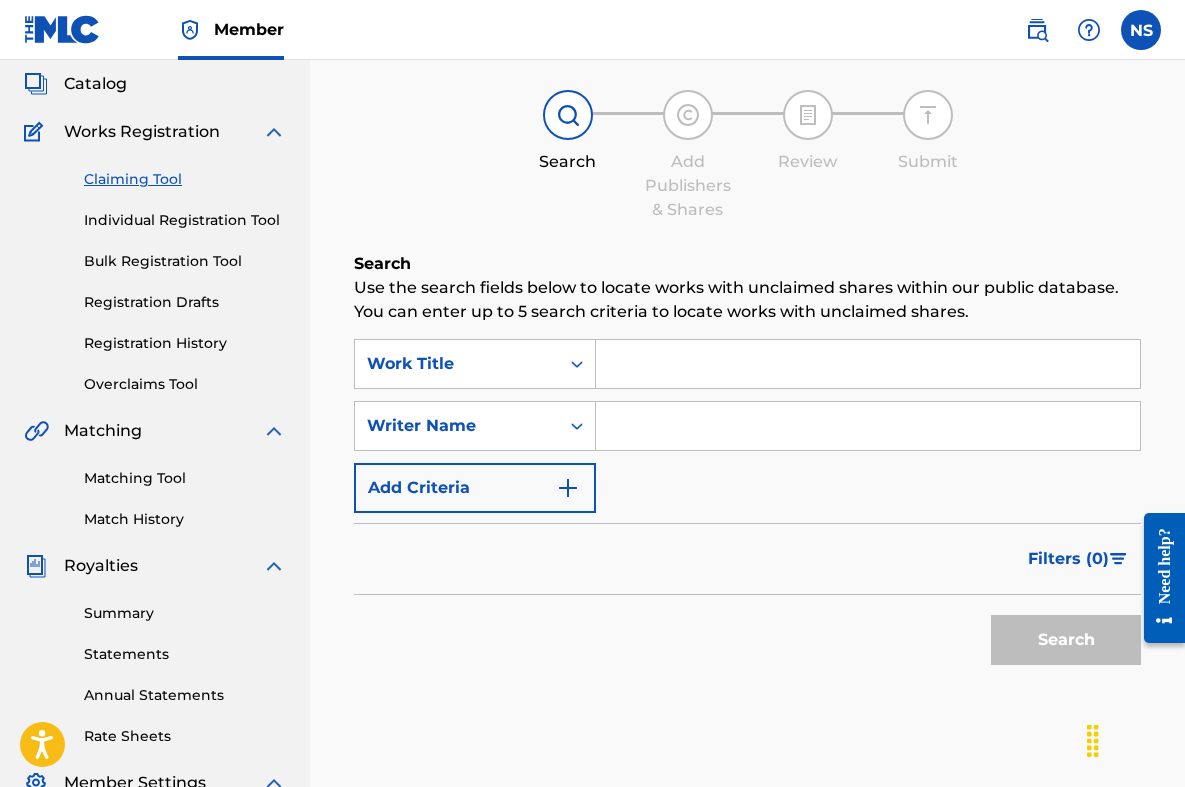 scroll, scrollTop: 203, scrollLeft: 0, axis: vertical 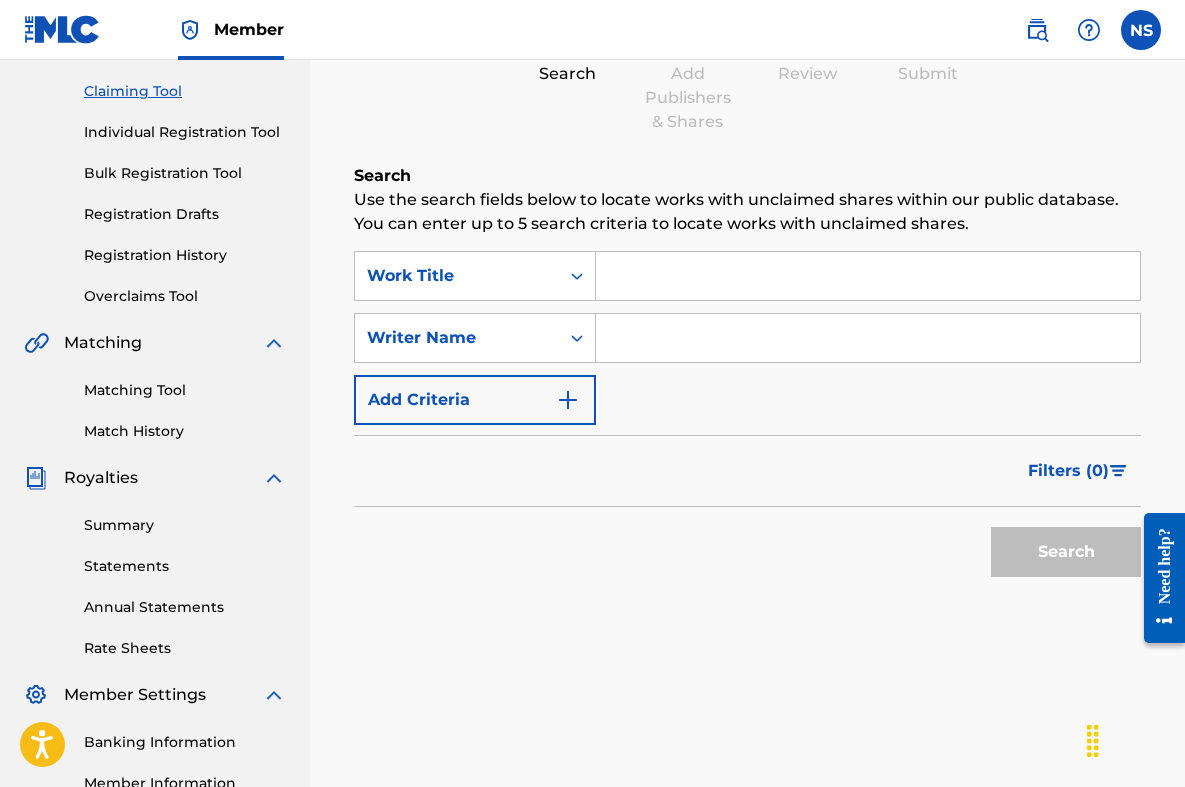 click on "Matching Tool" at bounding box center (185, 390) 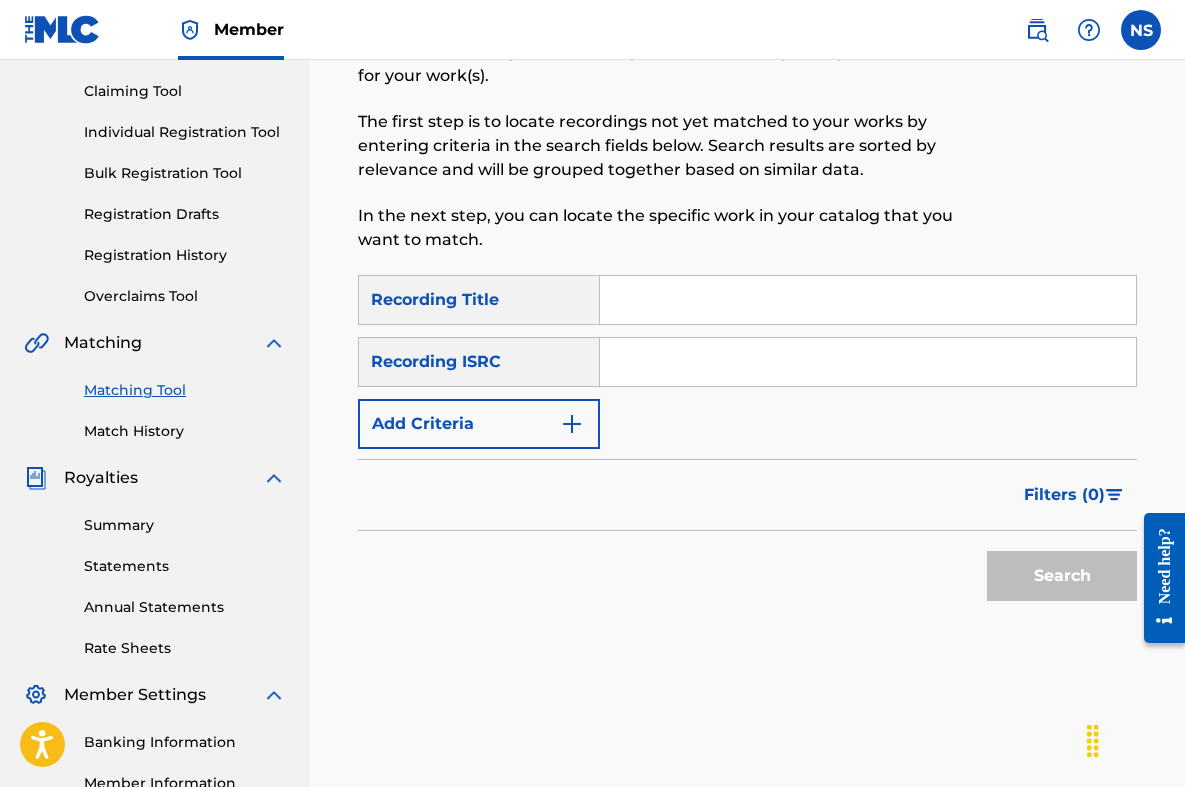 scroll 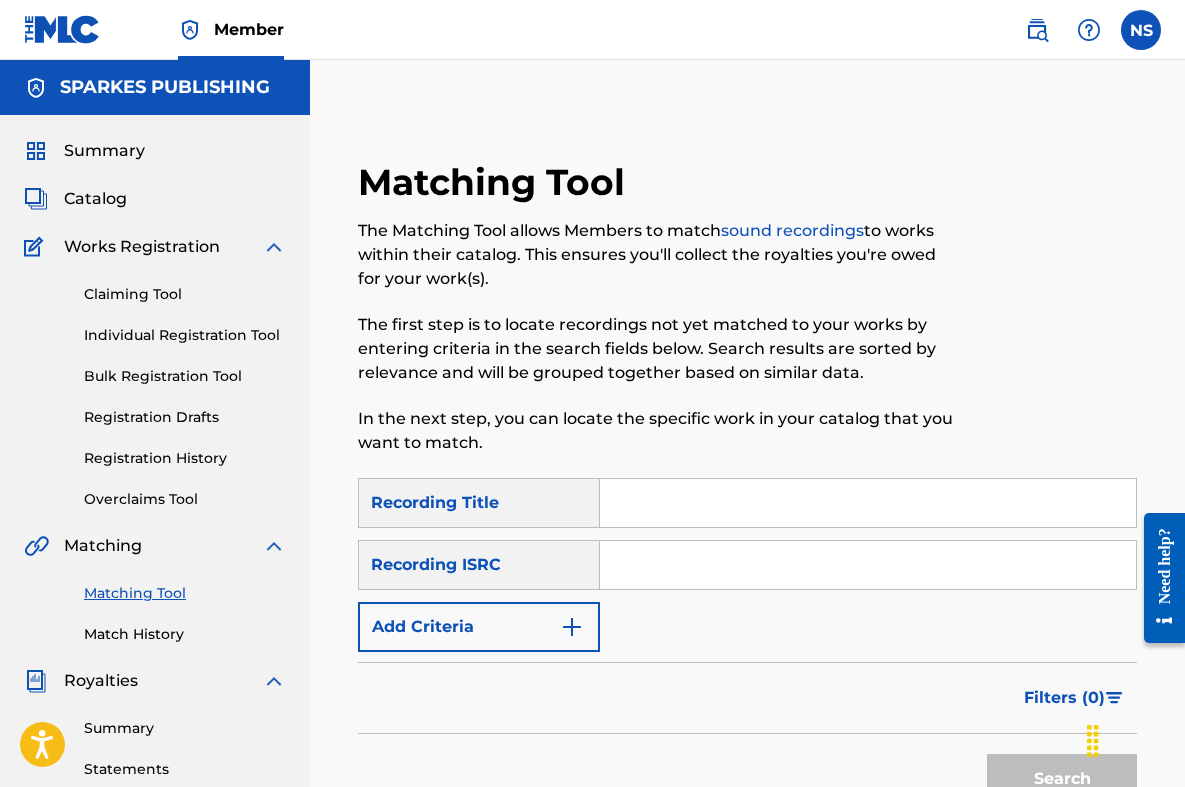 click on "Matching Tool The Matching Tool allows Members to match  sound recordings  to works within their catalog. This ensures you'll collect the royalties you're owed for your work(s). The first step is to locate recordings not yet matched to your works by entering criteria in the search fields below. Search results are sorted by relevance and will be grouped together based on similar data. In the next step, you can locate the specific work in your catalog that you want to match. SearchWithCriteriab6503801-9fe8-4f49-94c1-63b79e154bc8 Recording Title SearchWithCriteriabfa272a1-e9f7-48f8-8609-0d66c5cbe3da Recording ISRC Add Criteria Filter Estimated Value All $$$$$ $$$$ $$$ $$ $ Source All Blanket License Historical Unmatched Remove Filters Apply Filters Filters ( 0 ) Search" at bounding box center [747, 627] 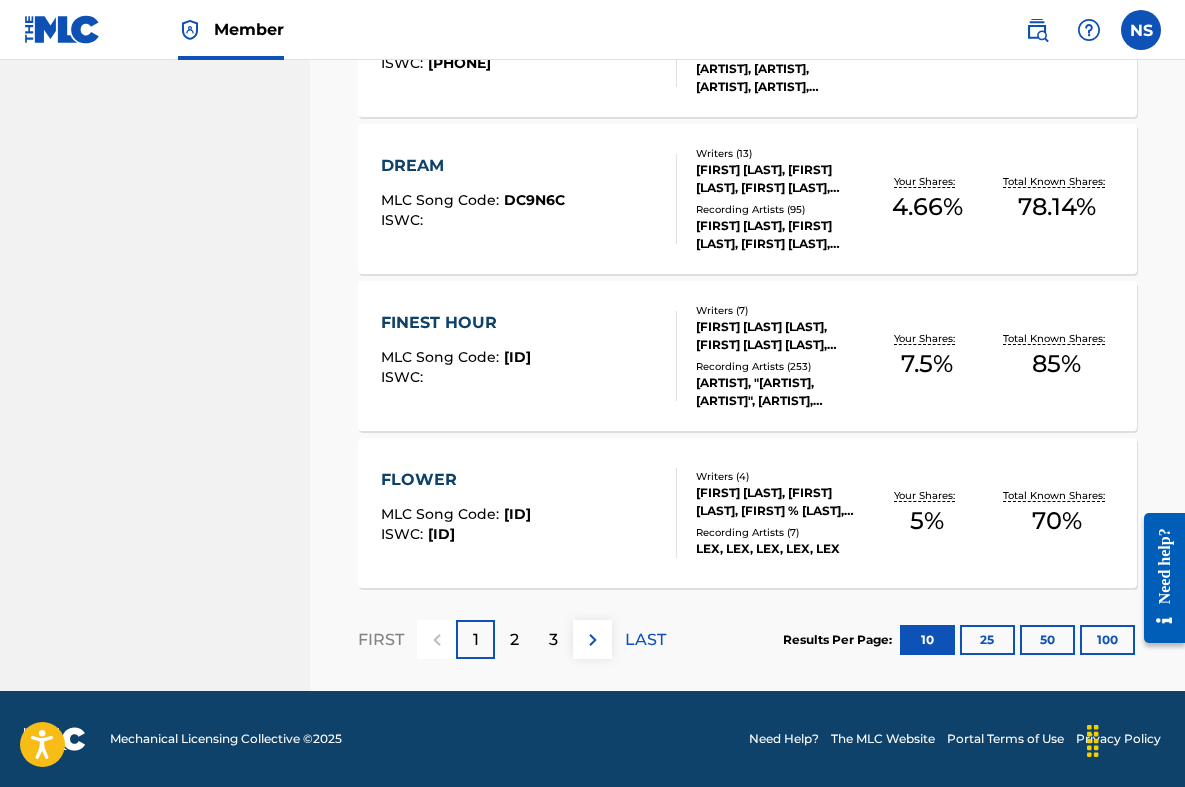 scroll, scrollTop: 1552, scrollLeft: 0, axis: vertical 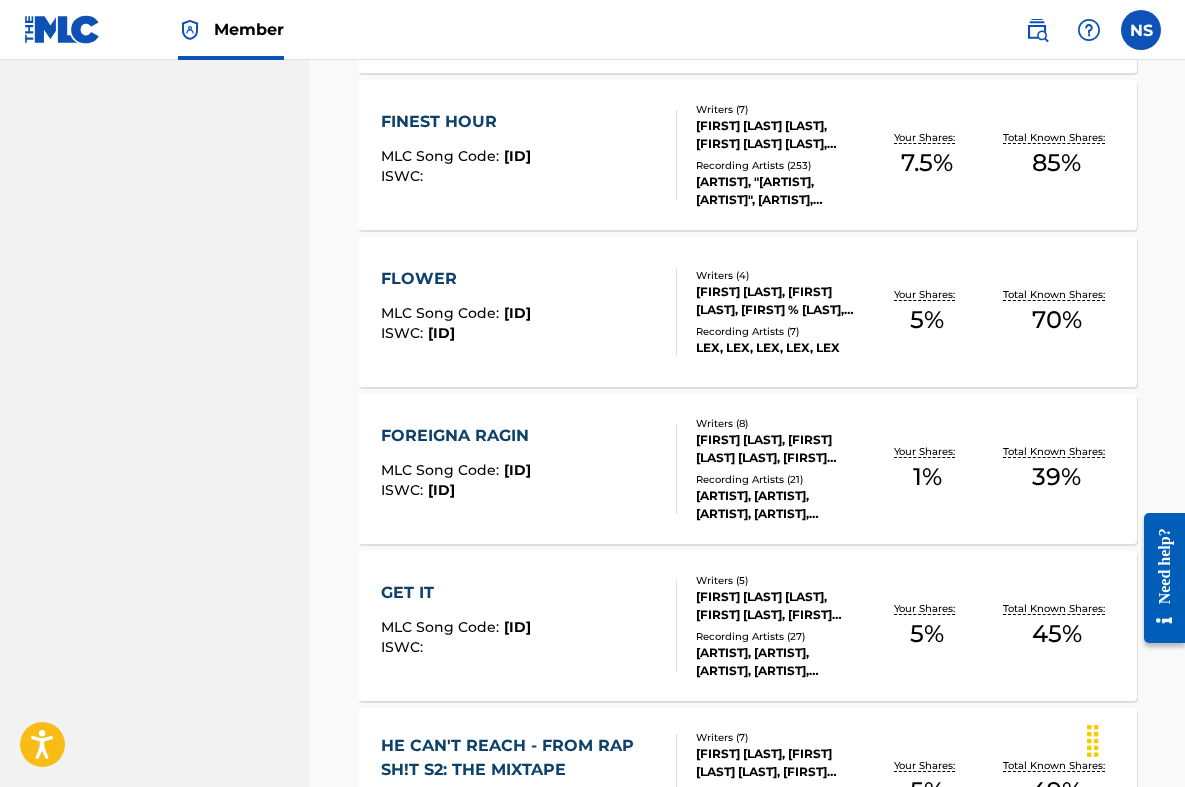 click on "[BRAND] MLC Song Code : [ID] ISWC : [ID]" at bounding box center [529, 312] 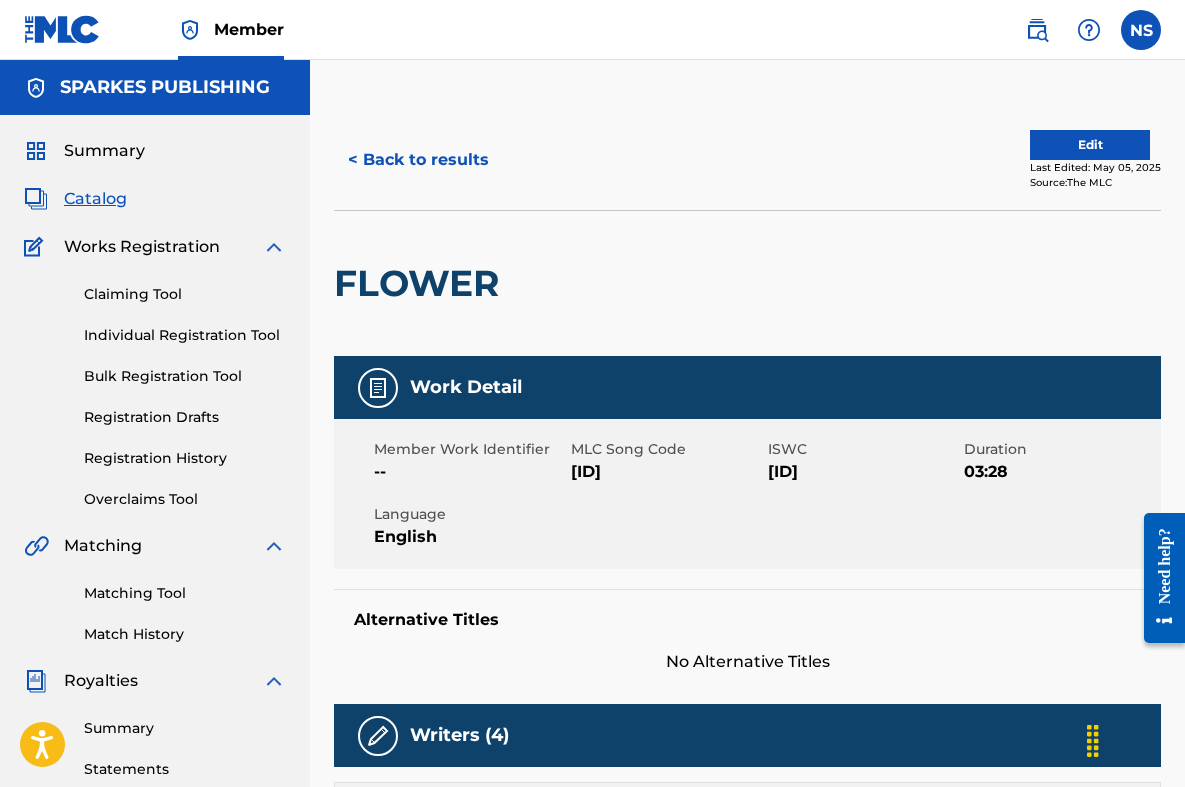 scroll, scrollTop: 0, scrollLeft: 0, axis: both 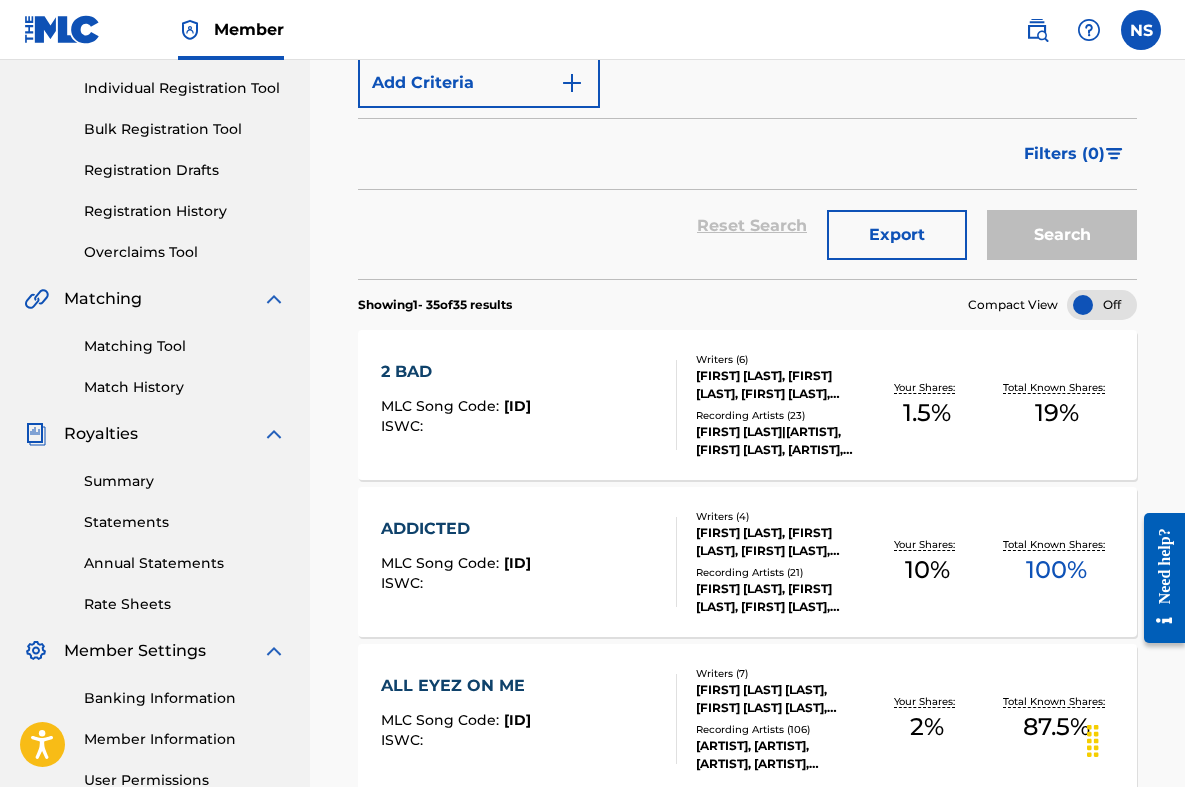 click on "Export" at bounding box center [897, 235] 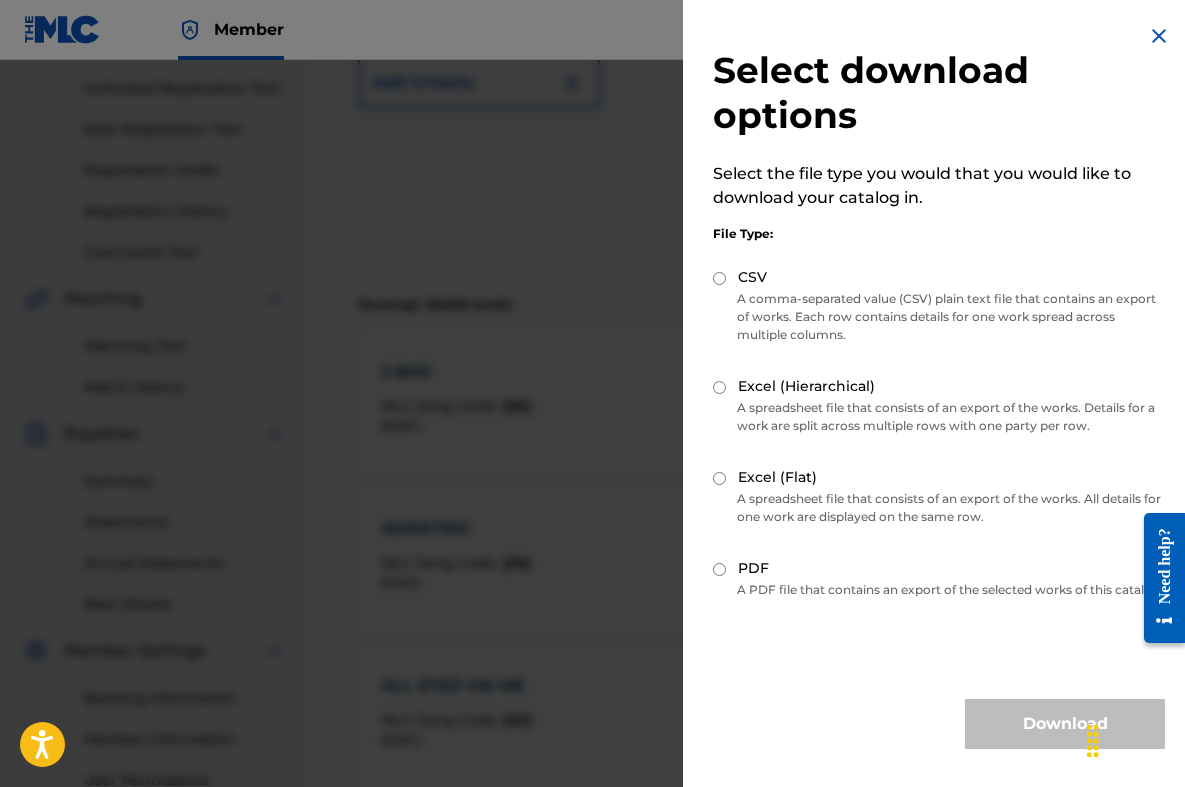 click on "Excel (Hierarchical)" at bounding box center (719, 387) 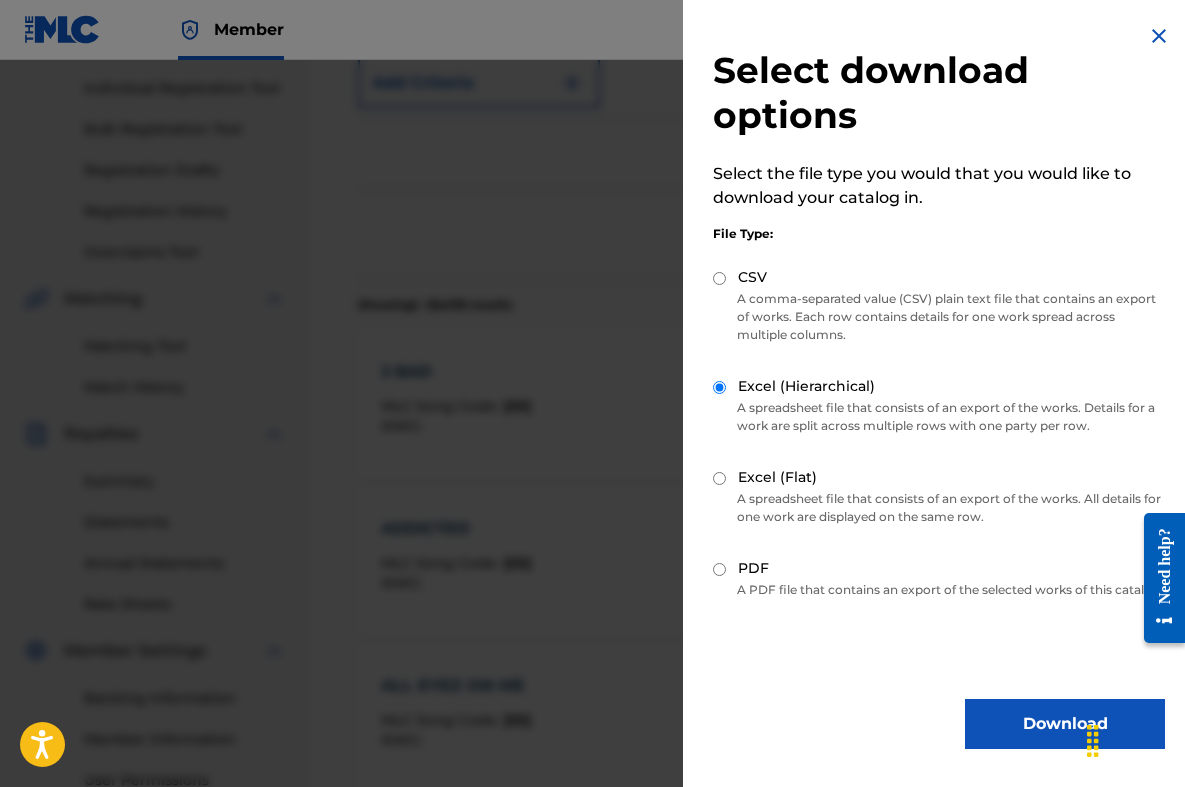 click on "Download" at bounding box center [1065, 724] 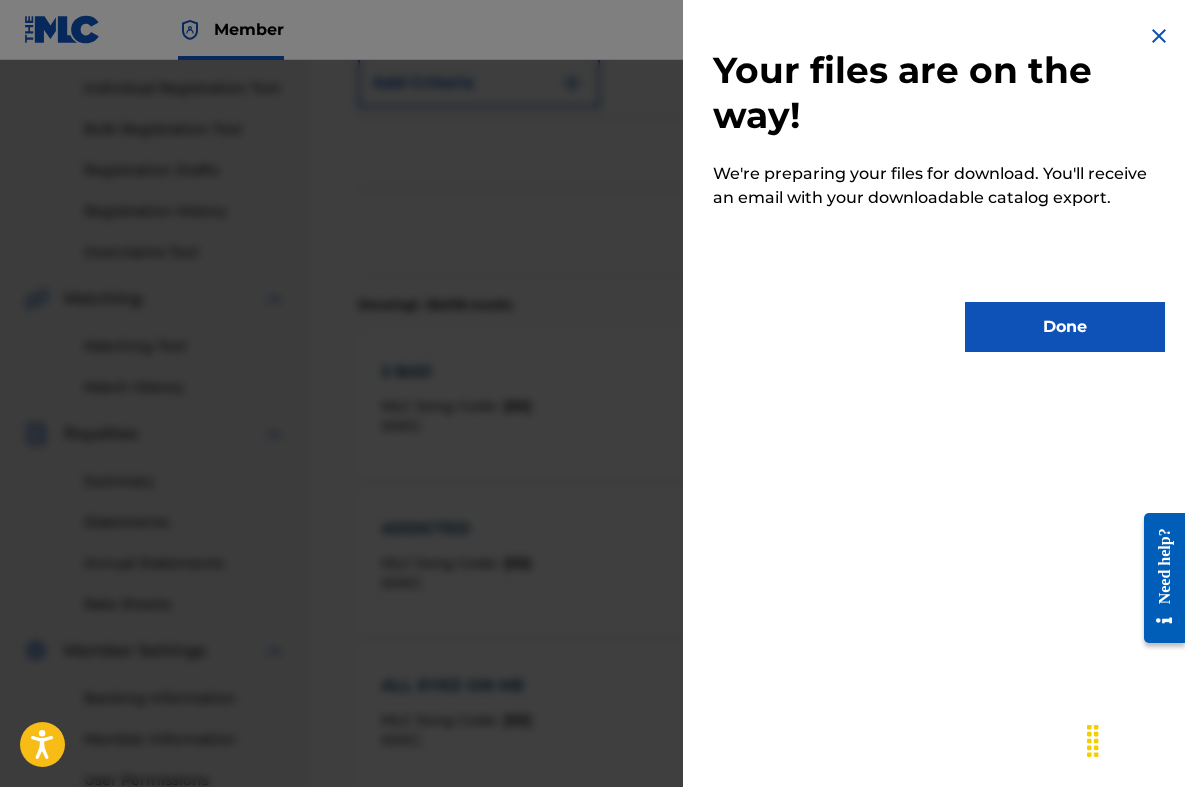 click on "Done" at bounding box center (1065, 327) 